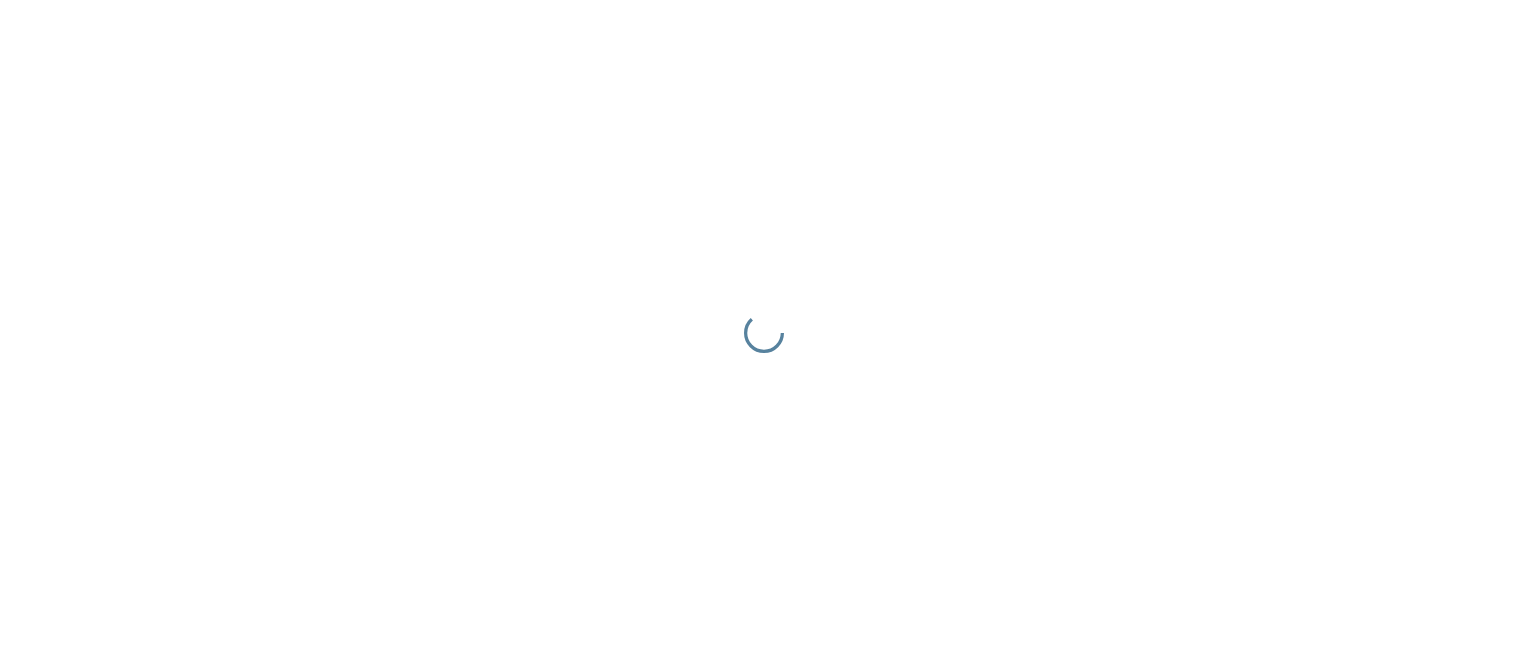 scroll, scrollTop: 0, scrollLeft: 0, axis: both 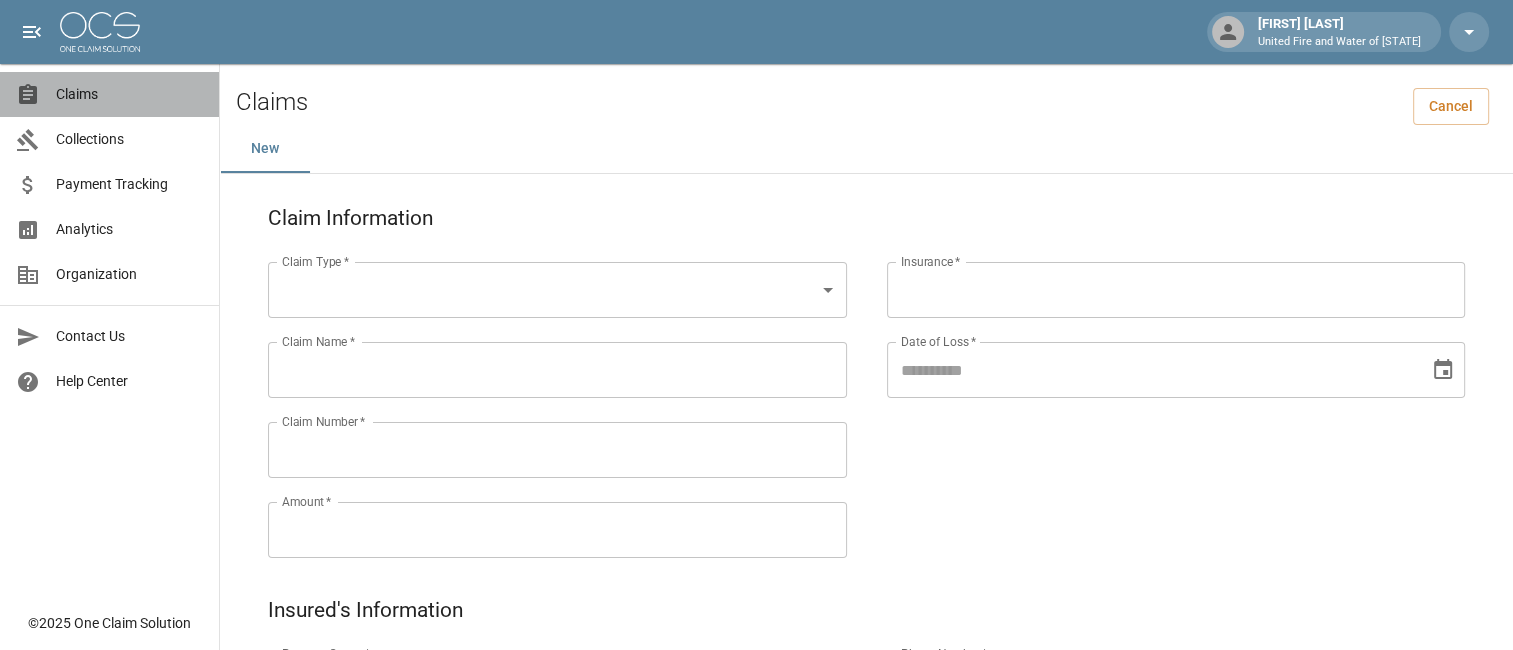 click on "Claims" at bounding box center (129, 94) 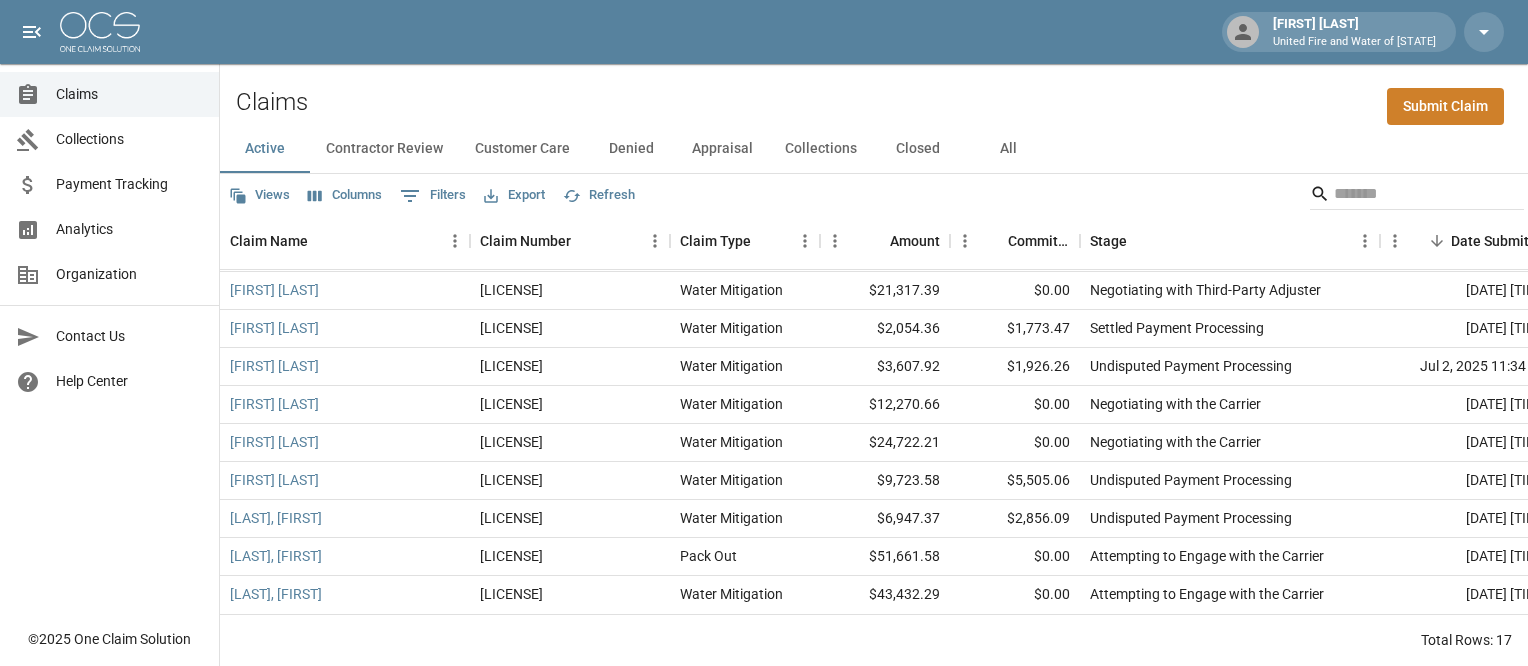 scroll, scrollTop: 317, scrollLeft: 0, axis: vertical 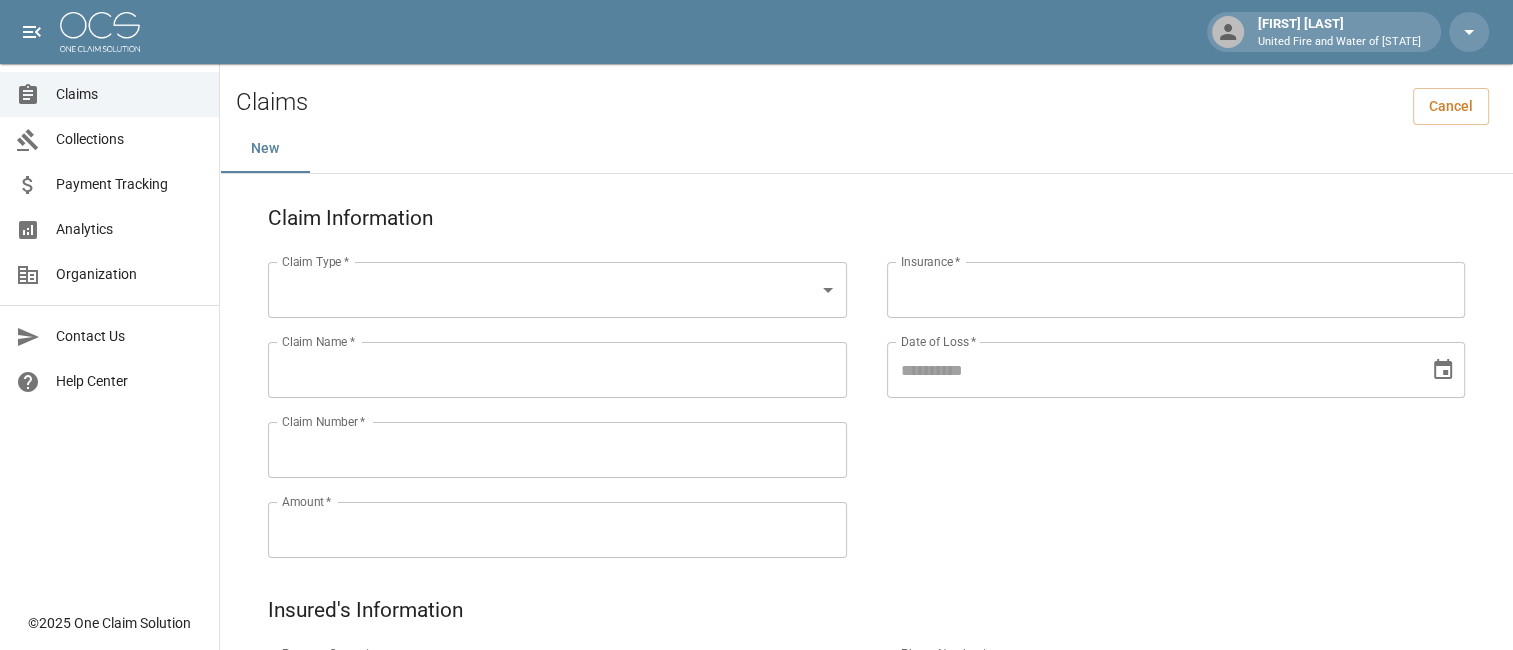 click on "Claims" at bounding box center [129, 94] 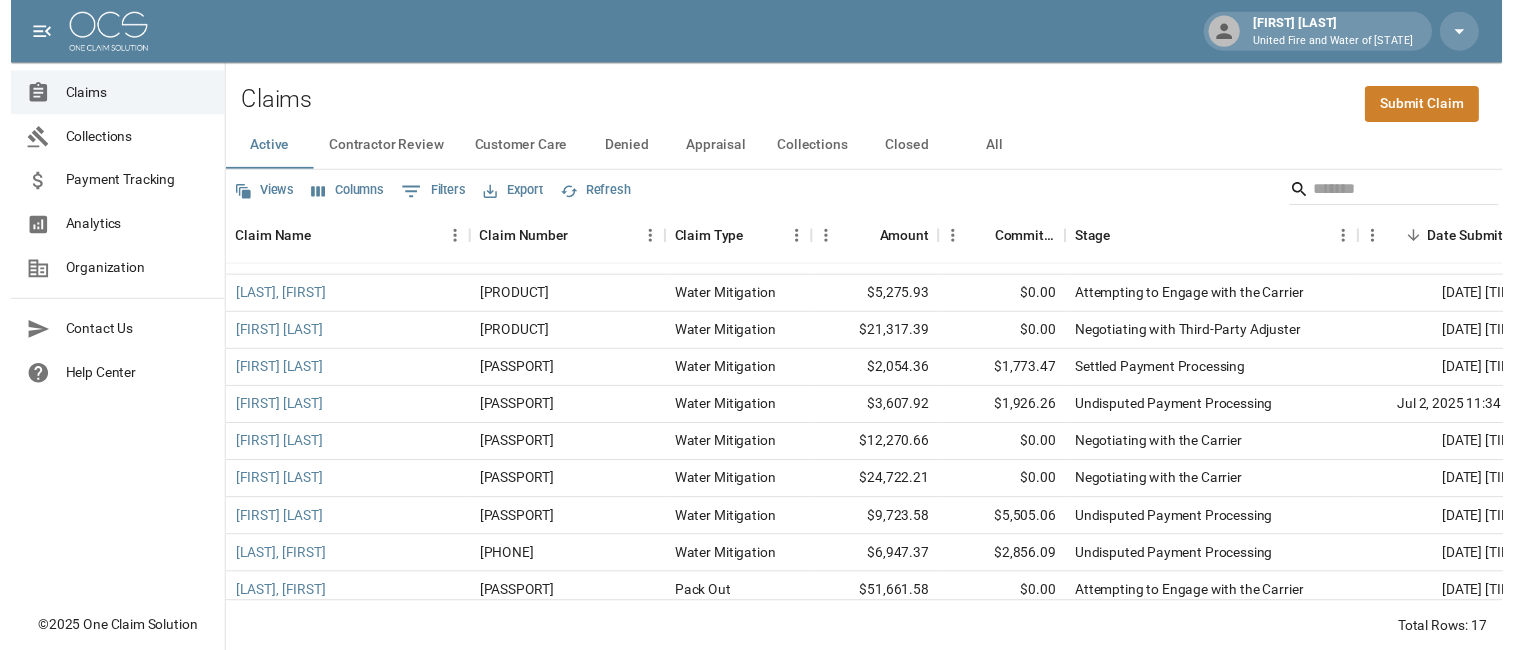 scroll, scrollTop: 317, scrollLeft: 0, axis: vertical 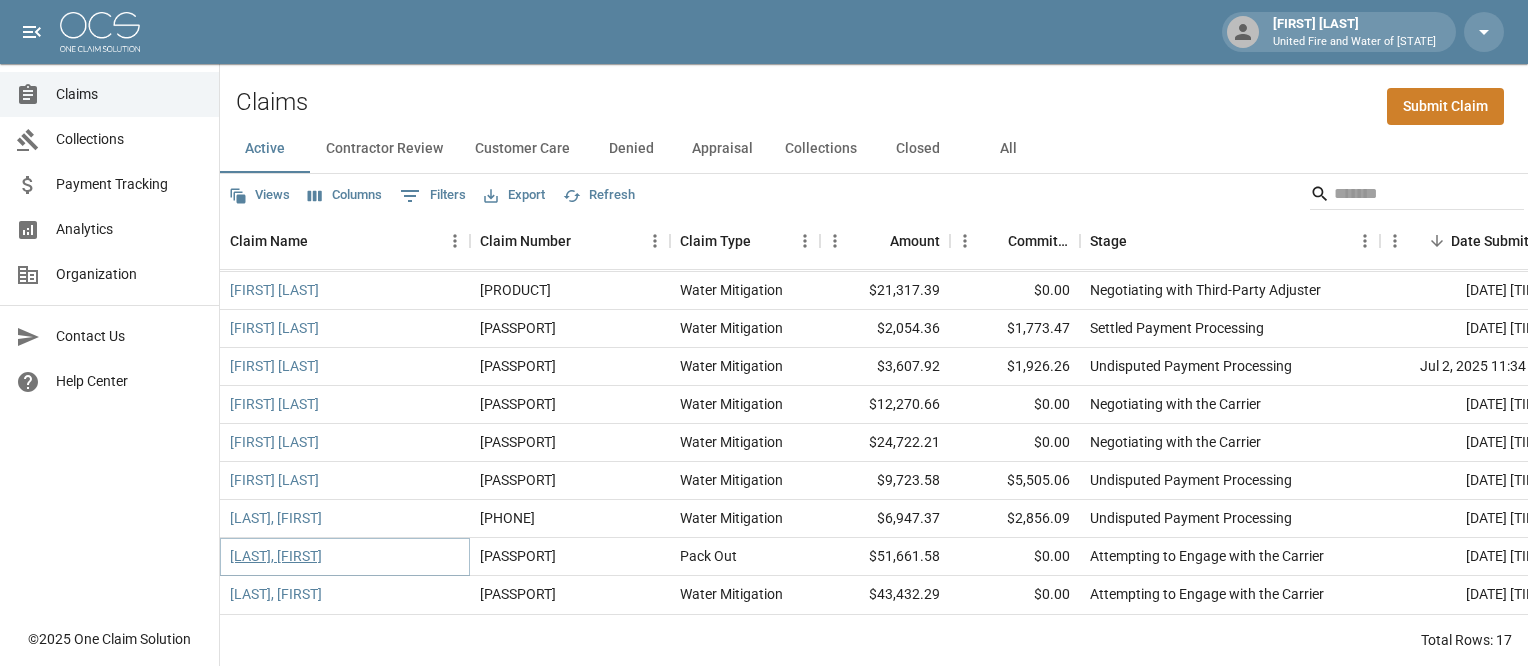 click on "Rayers, John" at bounding box center [276, 556] 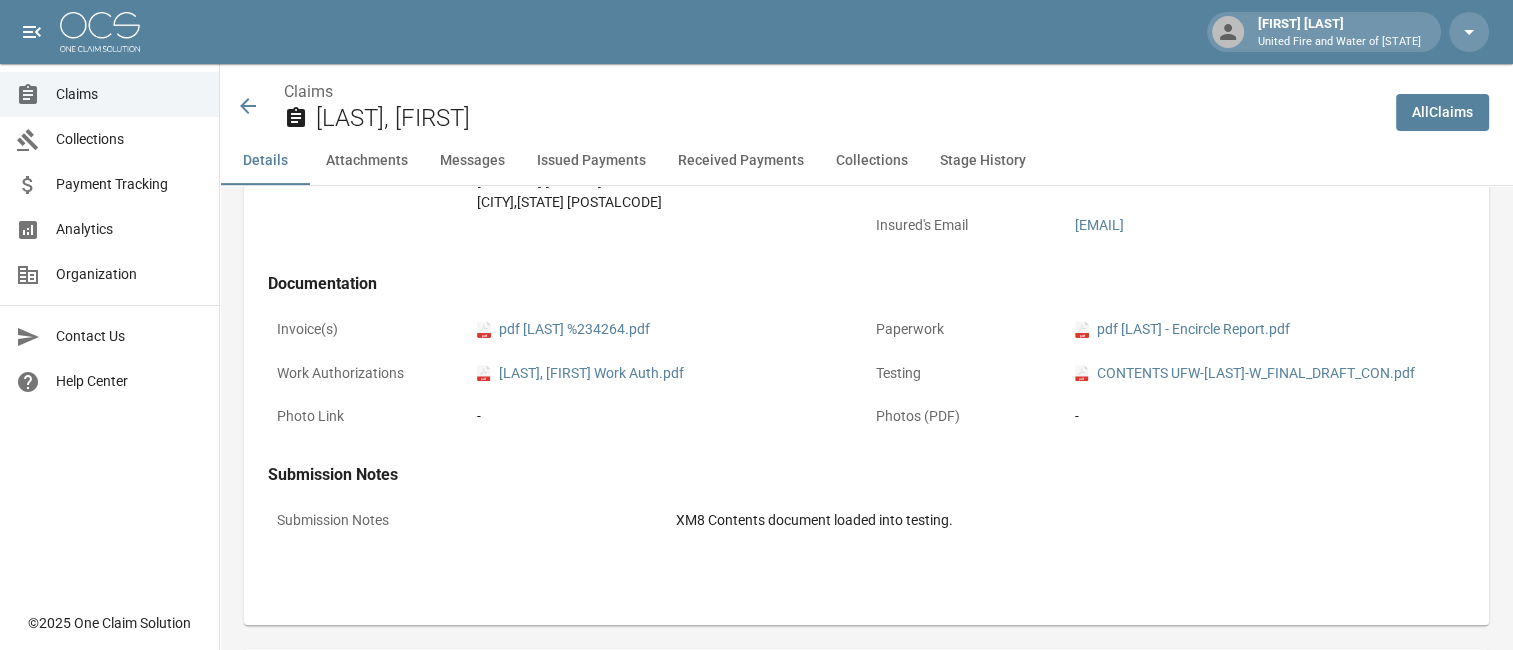 scroll, scrollTop: 700, scrollLeft: 0, axis: vertical 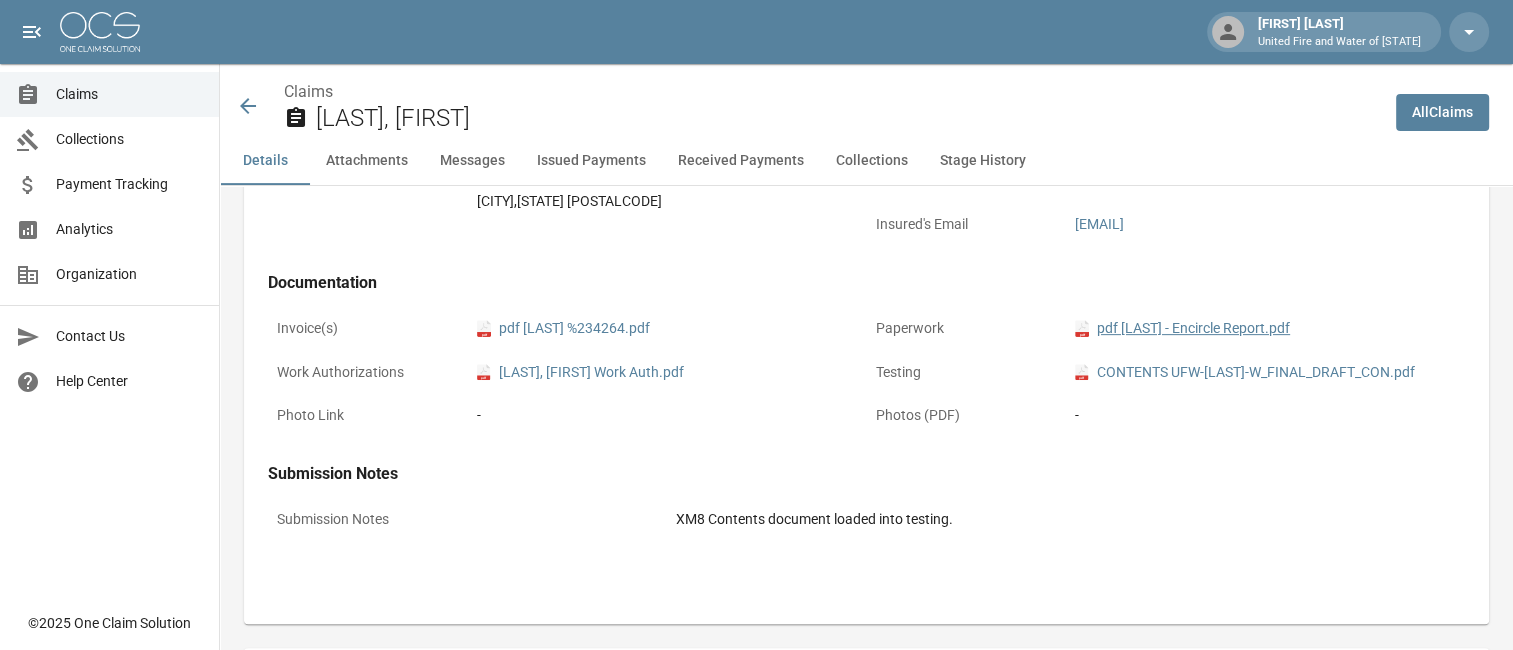 click on "pdf Rayer - Encircle Report.pdf" at bounding box center (1182, 328) 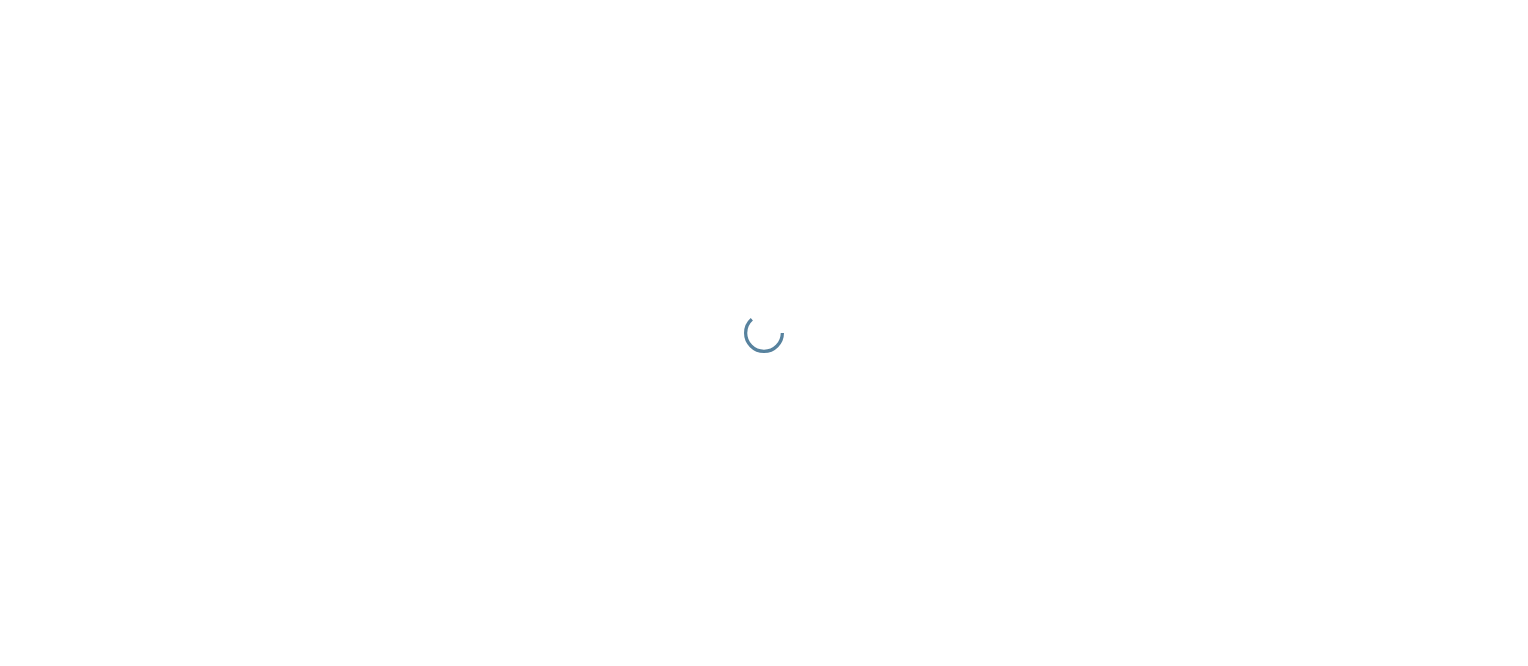 scroll, scrollTop: 0, scrollLeft: 0, axis: both 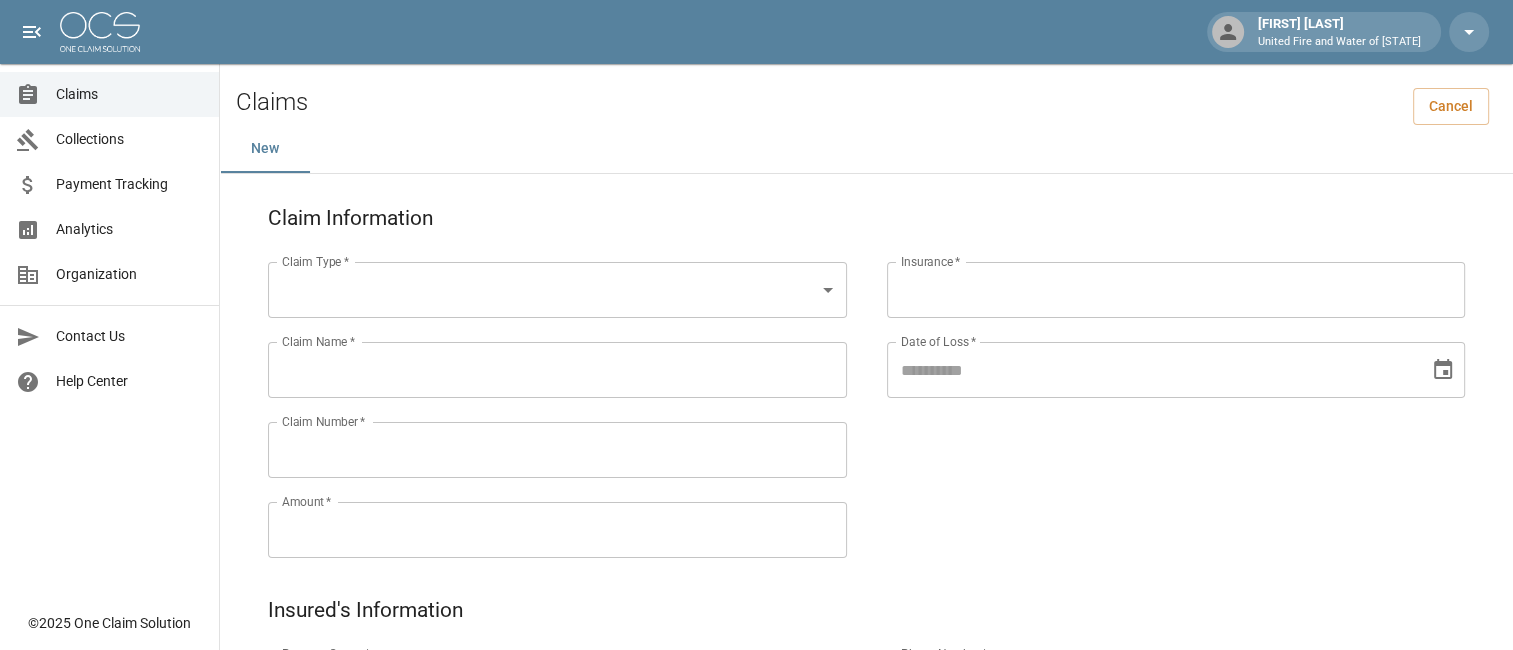 click on "Claims" at bounding box center [129, 94] 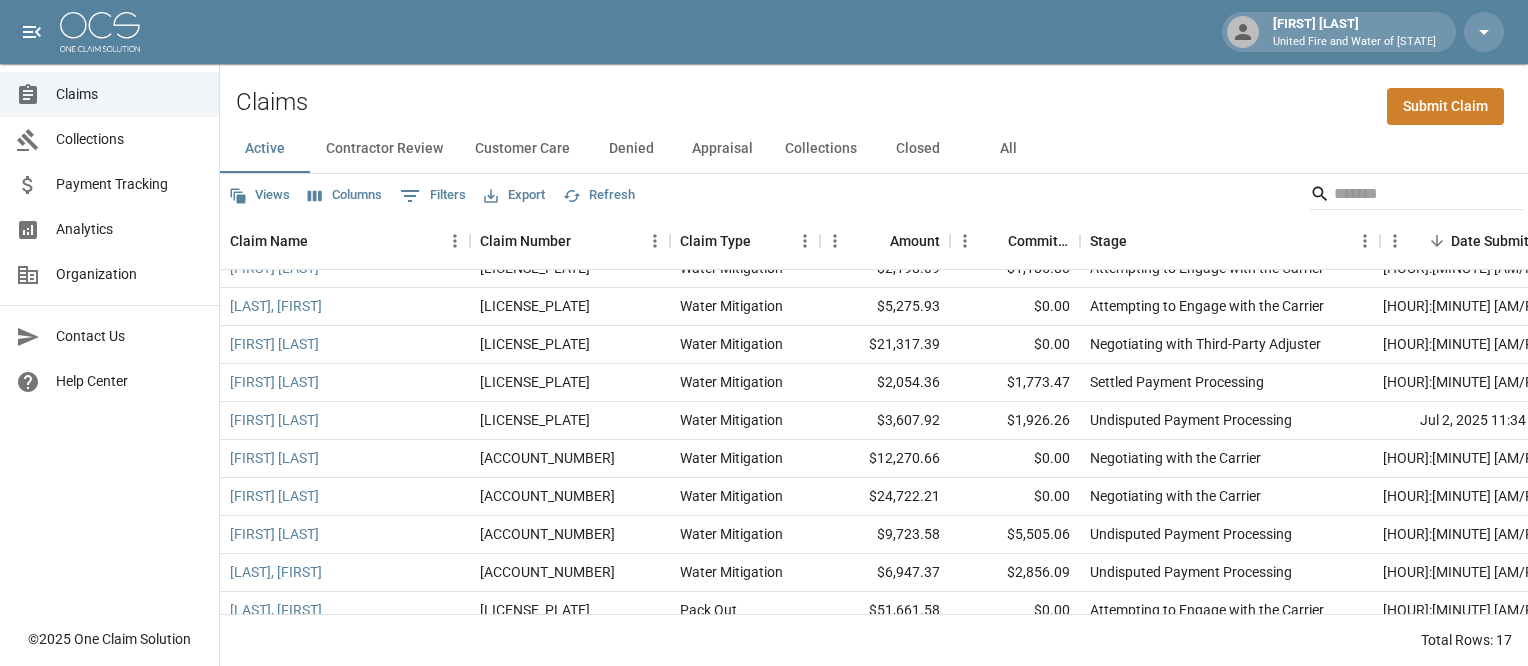 scroll, scrollTop: 257, scrollLeft: 0, axis: vertical 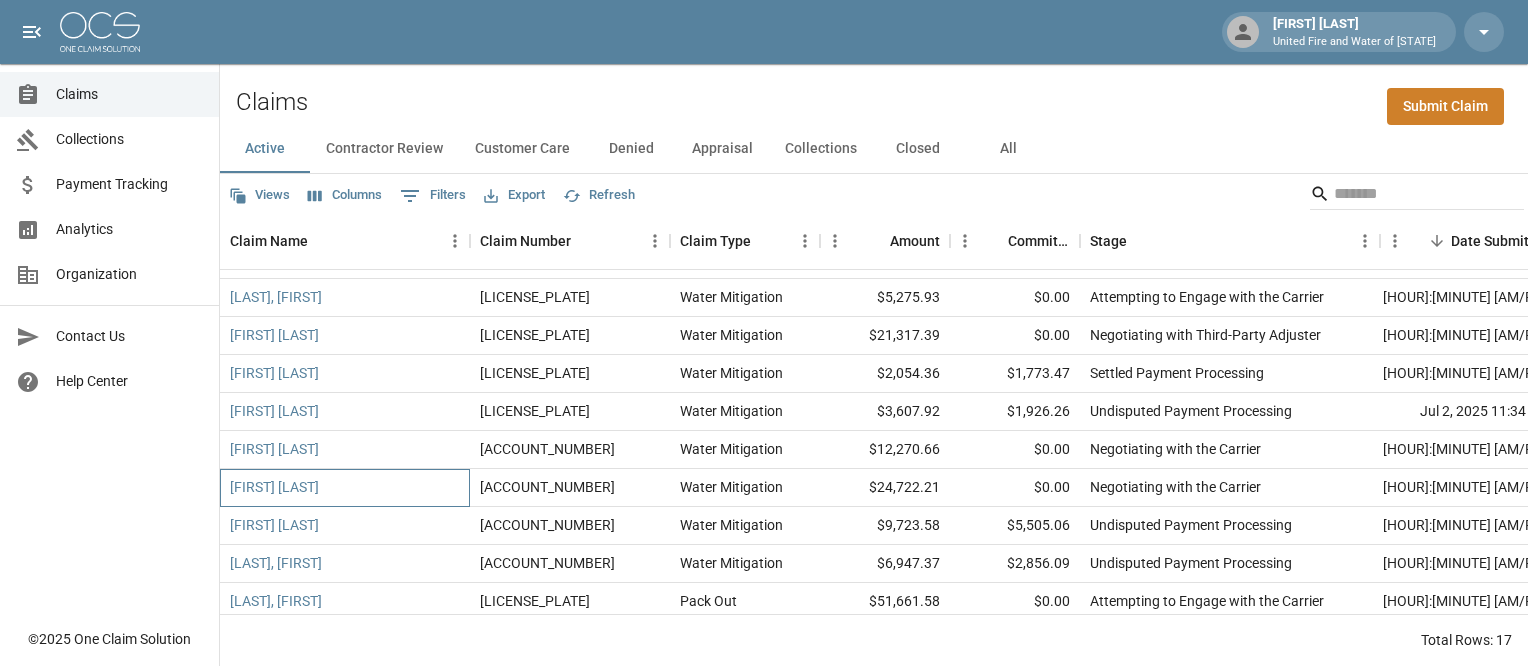 click on "[FIRST] [LAST]" at bounding box center [345, 488] 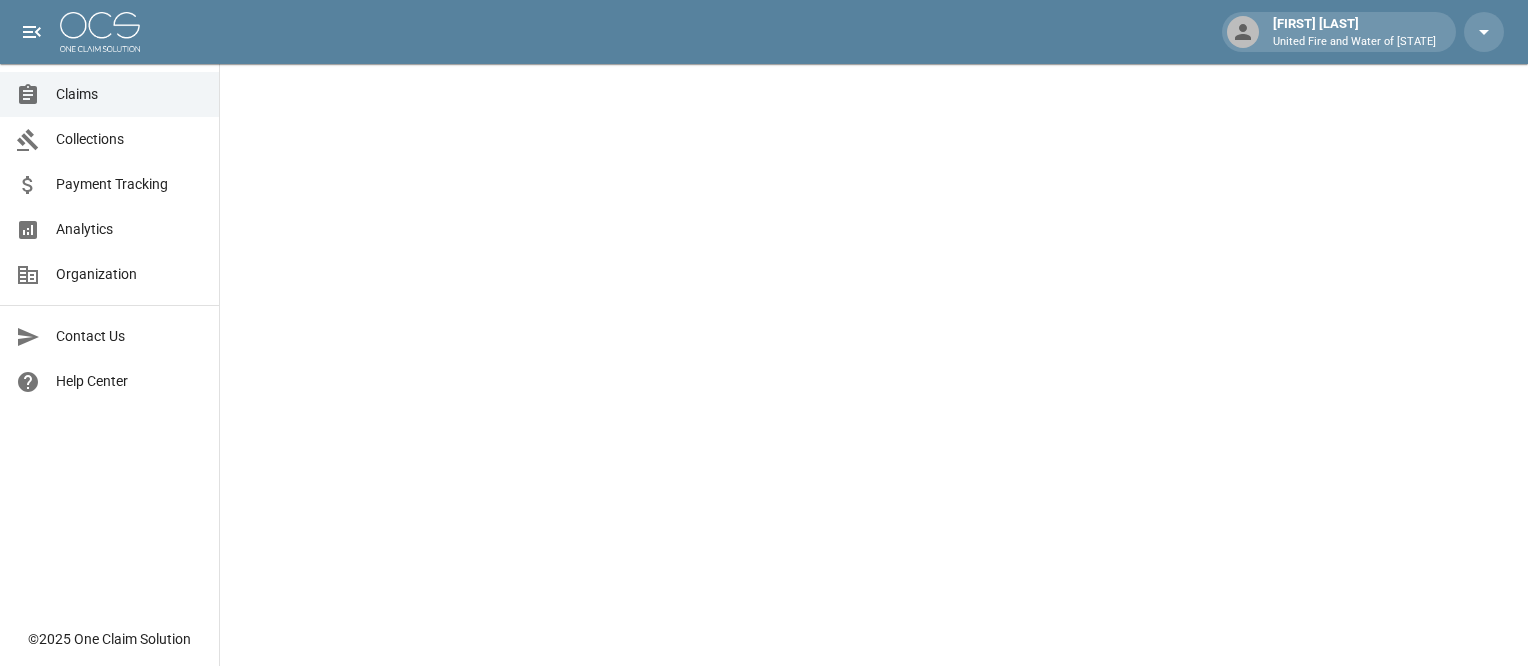 scroll, scrollTop: 0, scrollLeft: 0, axis: both 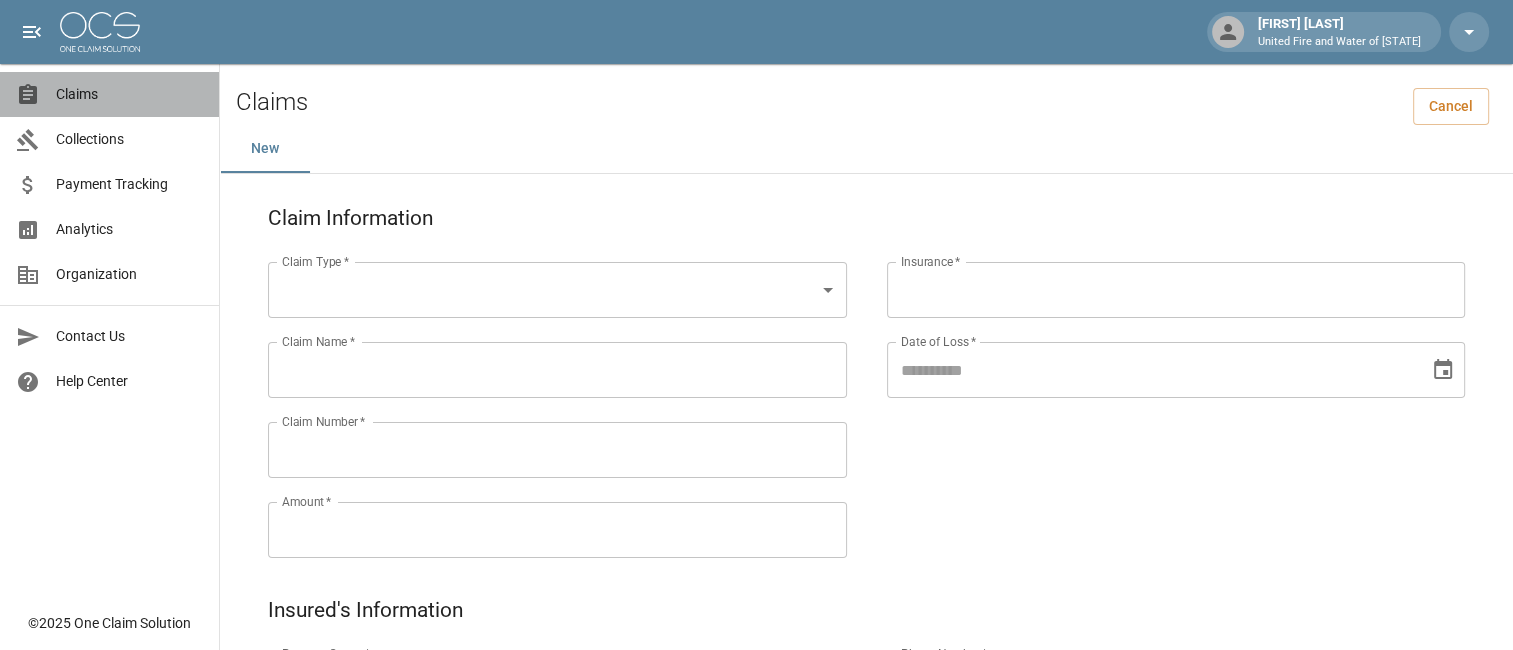 click on "Claims" at bounding box center [109, 94] 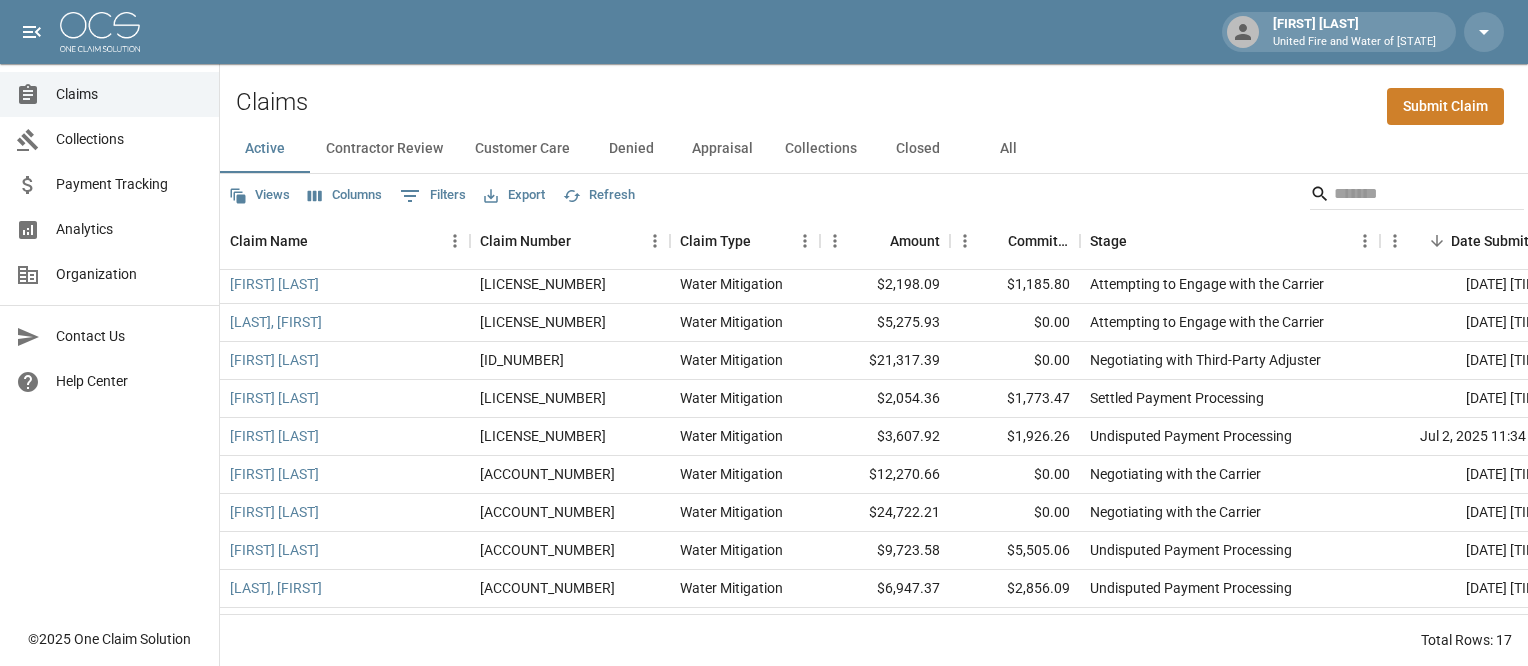 scroll, scrollTop: 233, scrollLeft: 0, axis: vertical 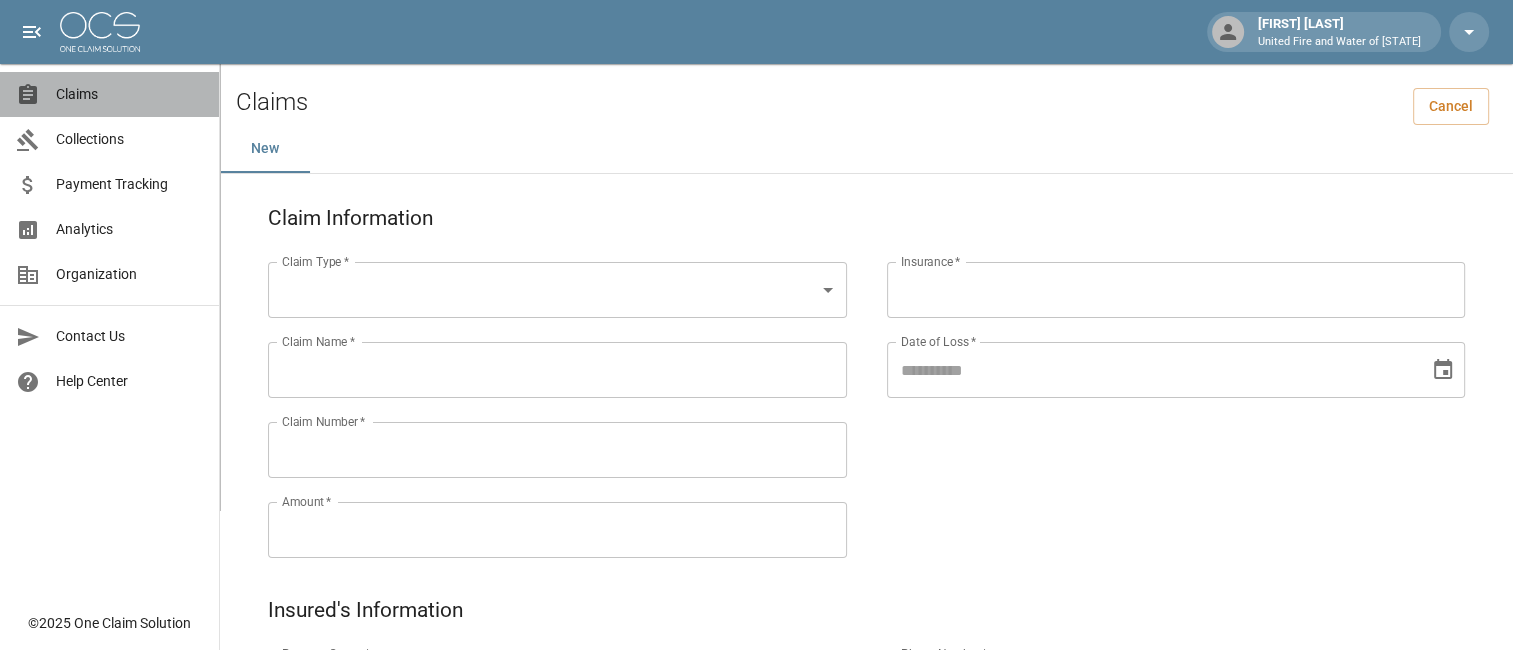 click on "Claims" at bounding box center (109, 94) 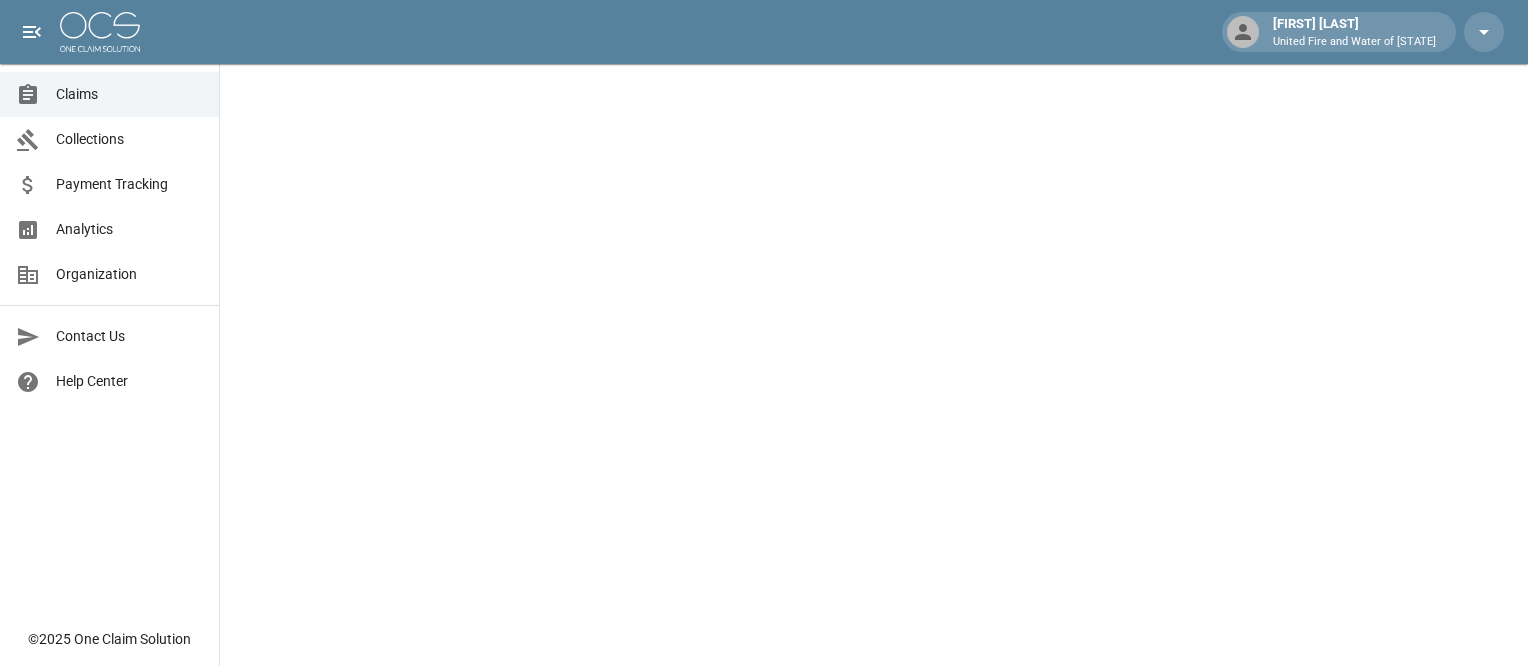 scroll, scrollTop: 0, scrollLeft: 0, axis: both 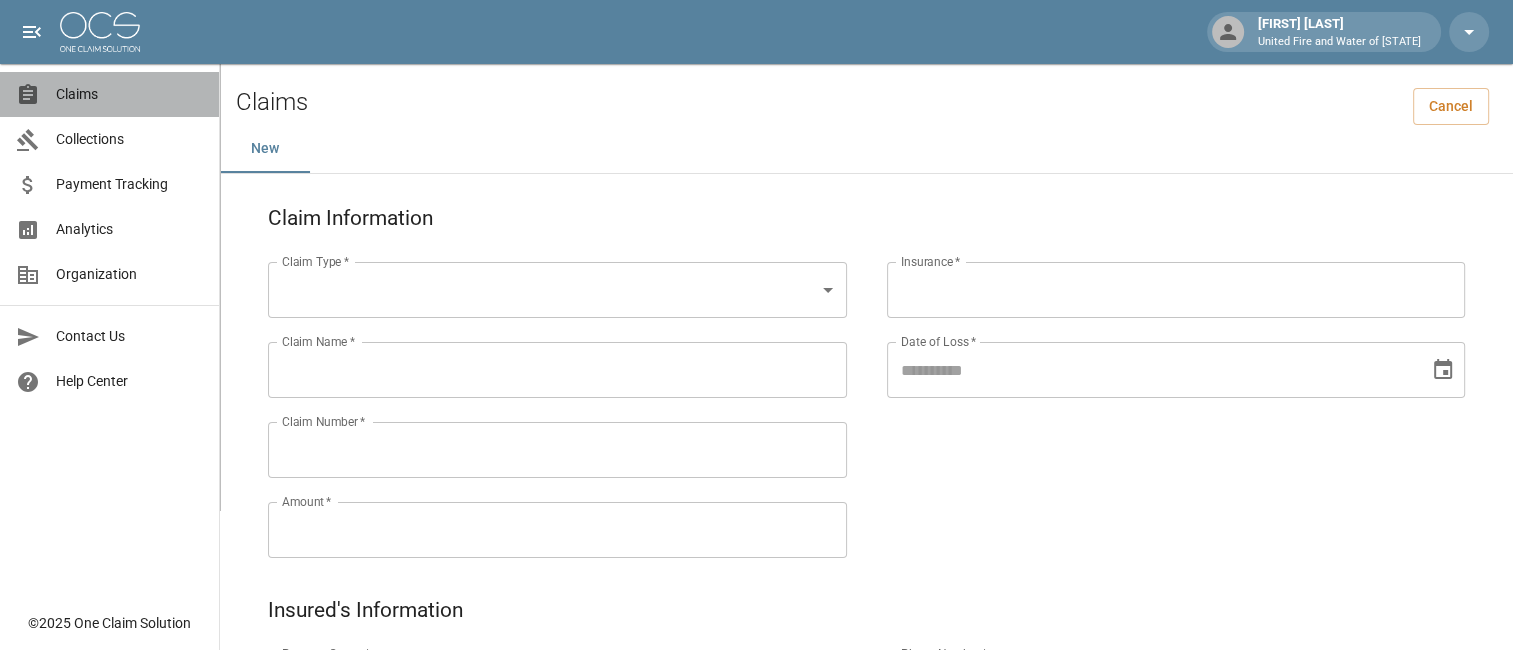 click on "Claims" at bounding box center [129, 94] 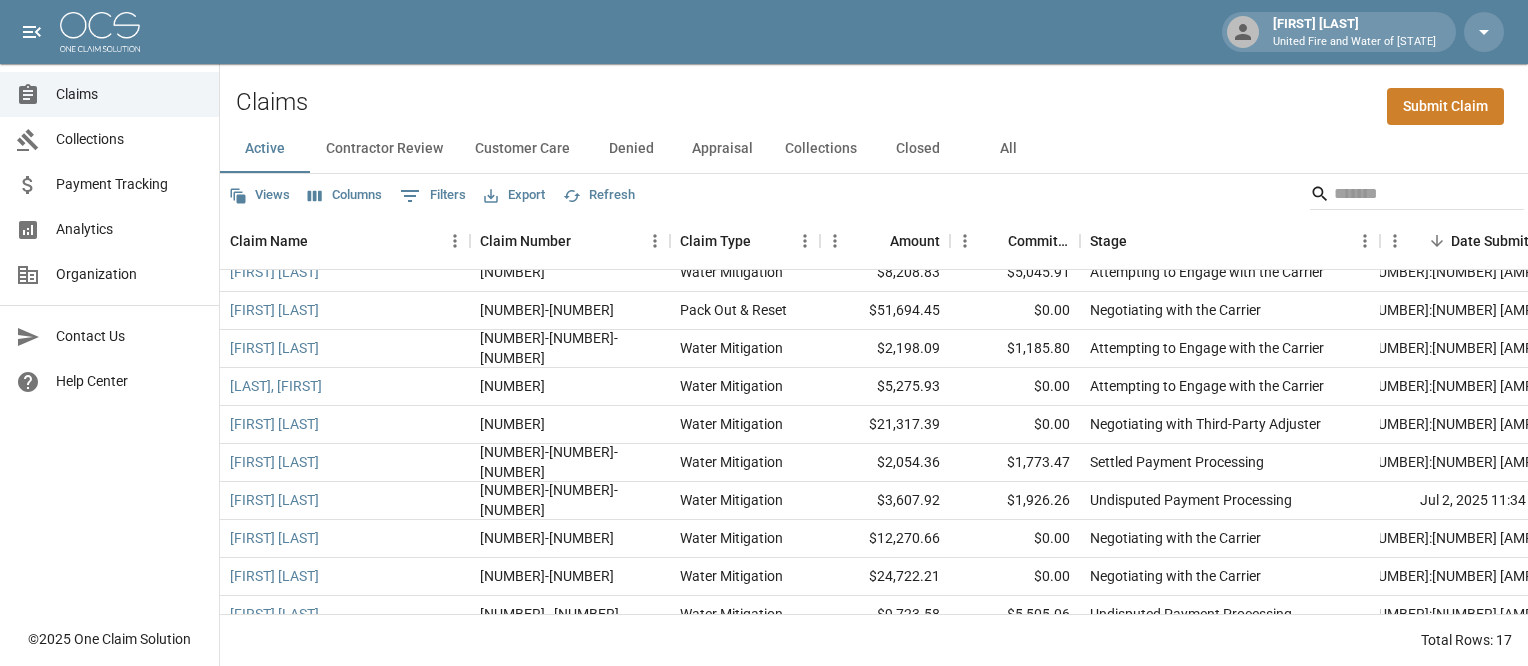 scroll, scrollTop: 317, scrollLeft: 0, axis: vertical 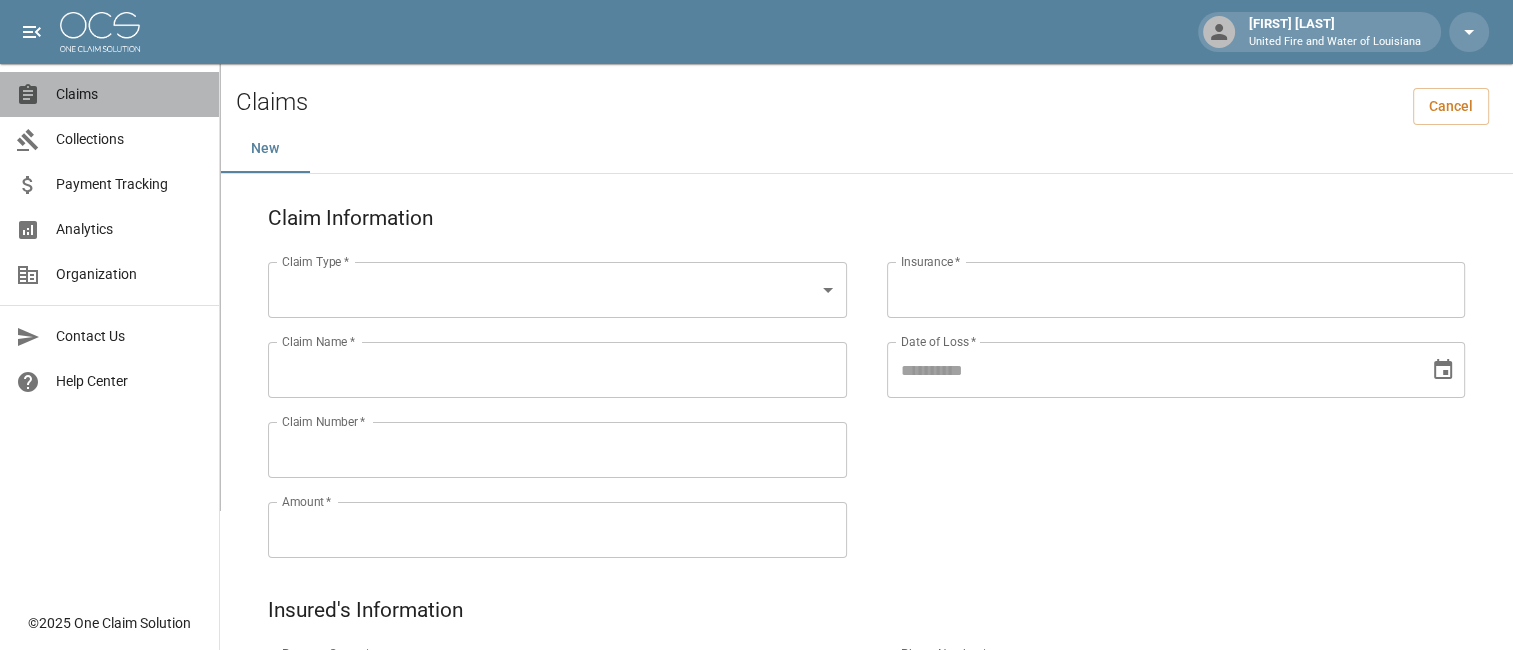 click on "Claims" at bounding box center [129, 94] 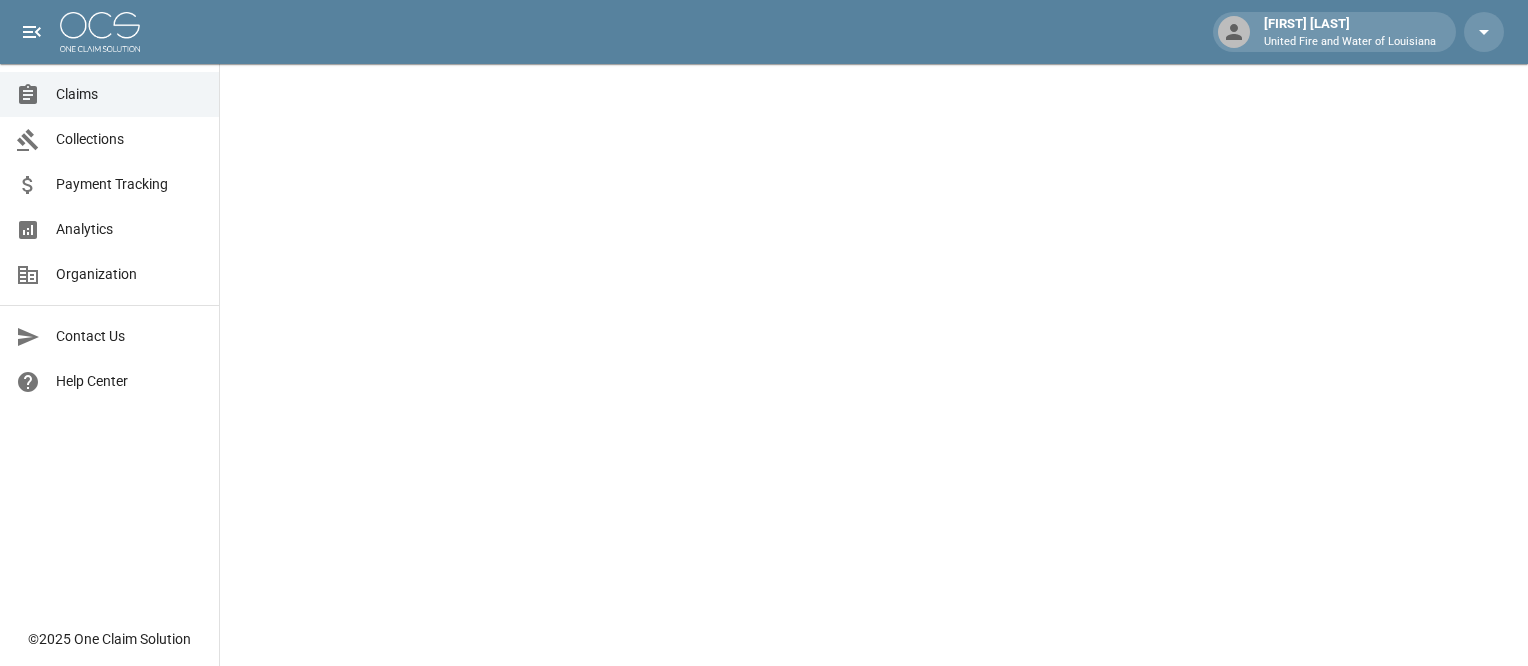 scroll, scrollTop: 0, scrollLeft: 0, axis: both 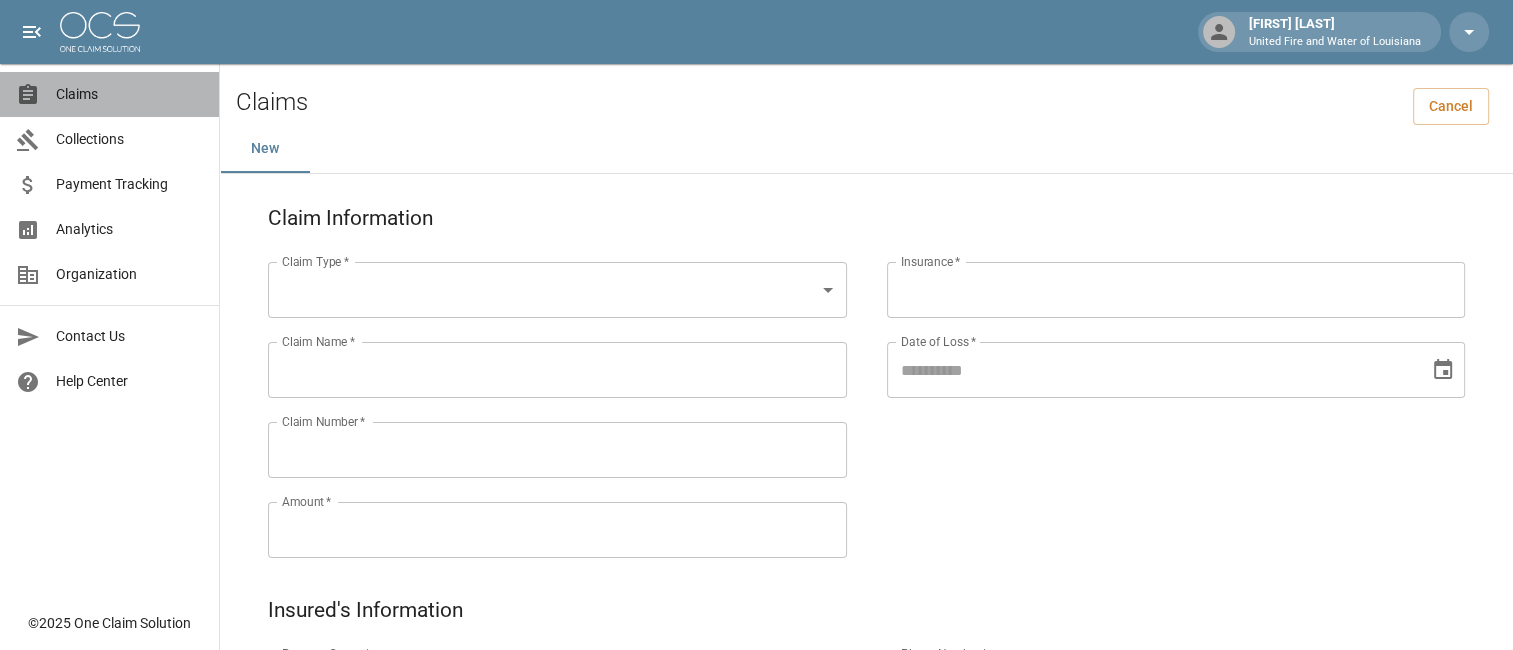 click on "Claims" at bounding box center [109, 94] 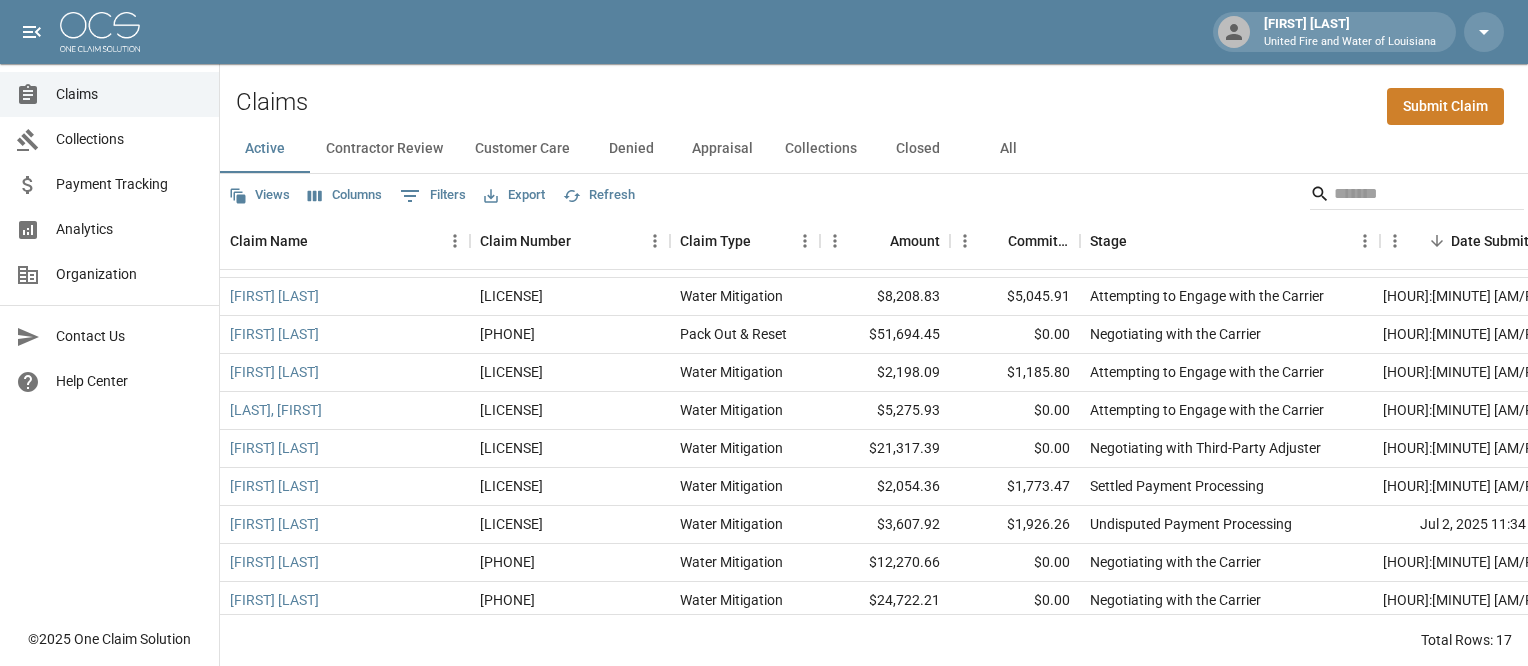 scroll, scrollTop: 145, scrollLeft: 0, axis: vertical 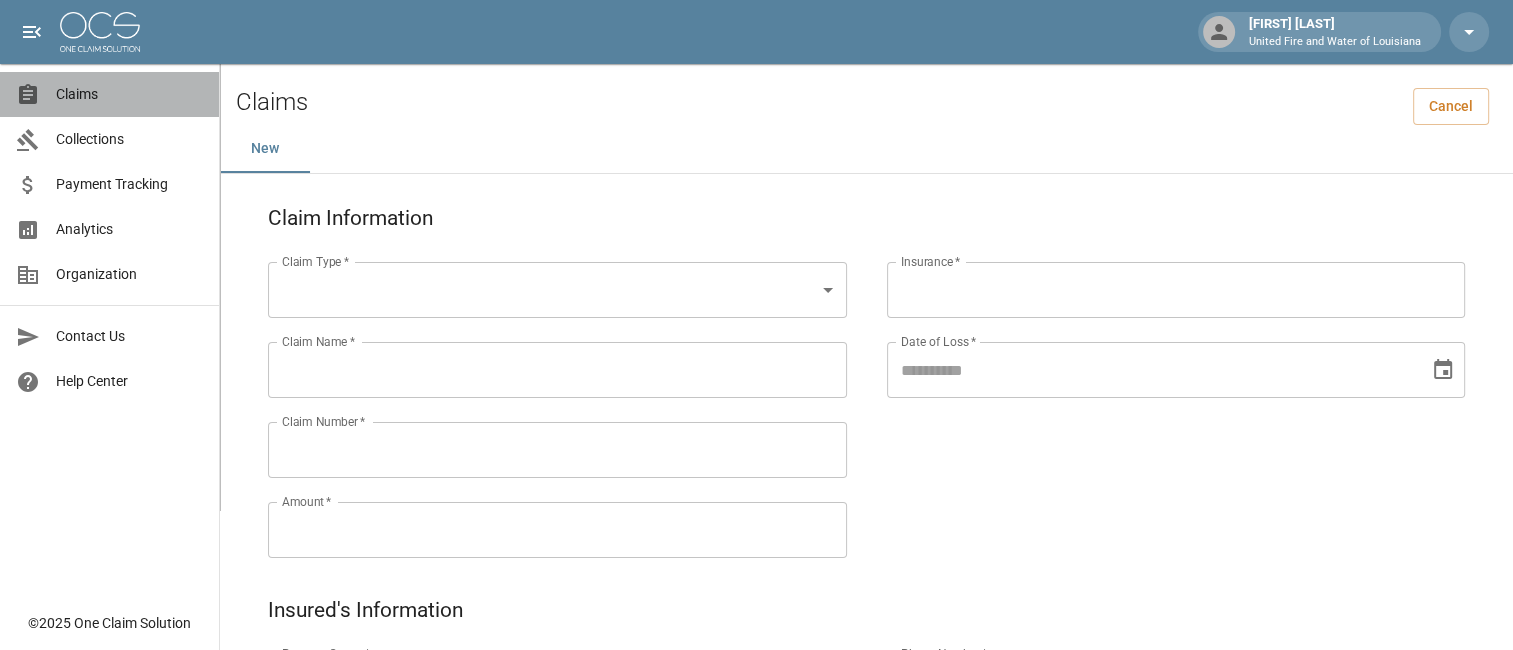 click on "Claims" at bounding box center (129, 94) 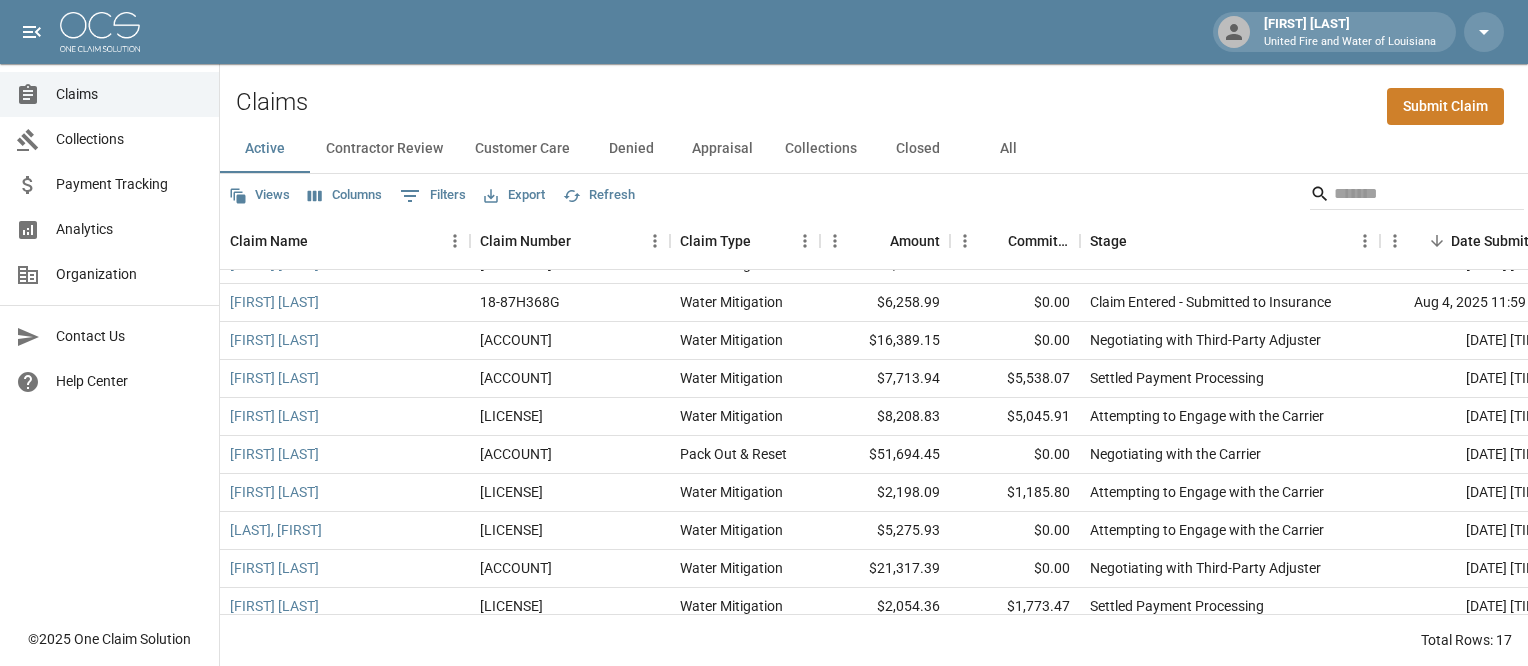 scroll, scrollTop: 0, scrollLeft: 0, axis: both 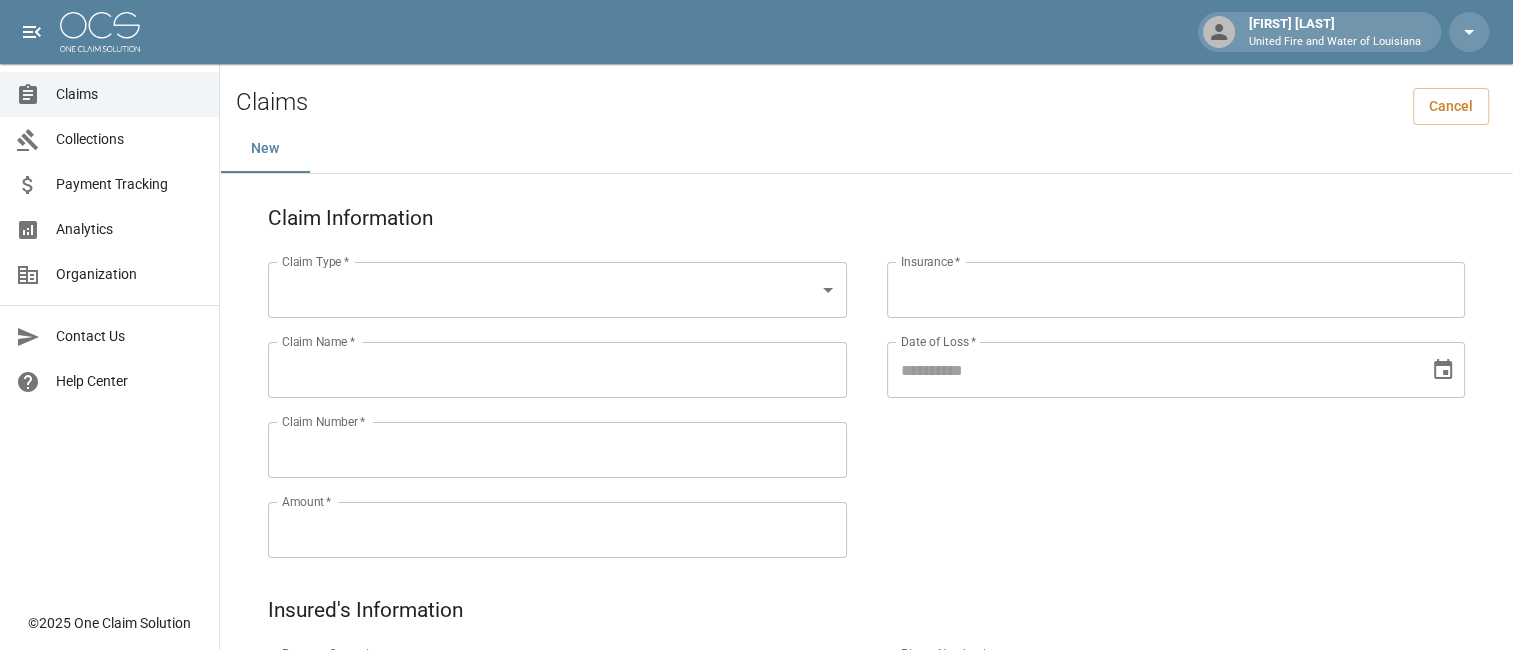 click on "Claims" at bounding box center (129, 94) 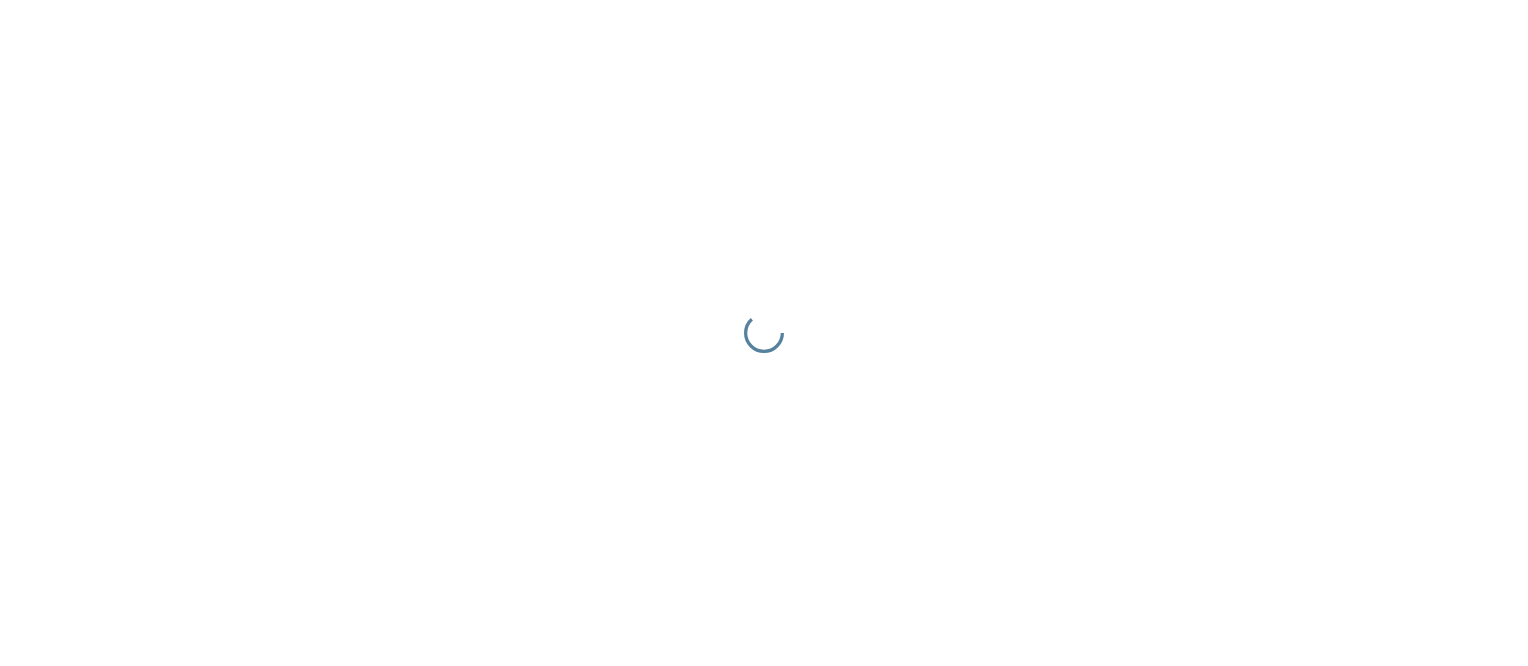 scroll, scrollTop: 0, scrollLeft: 0, axis: both 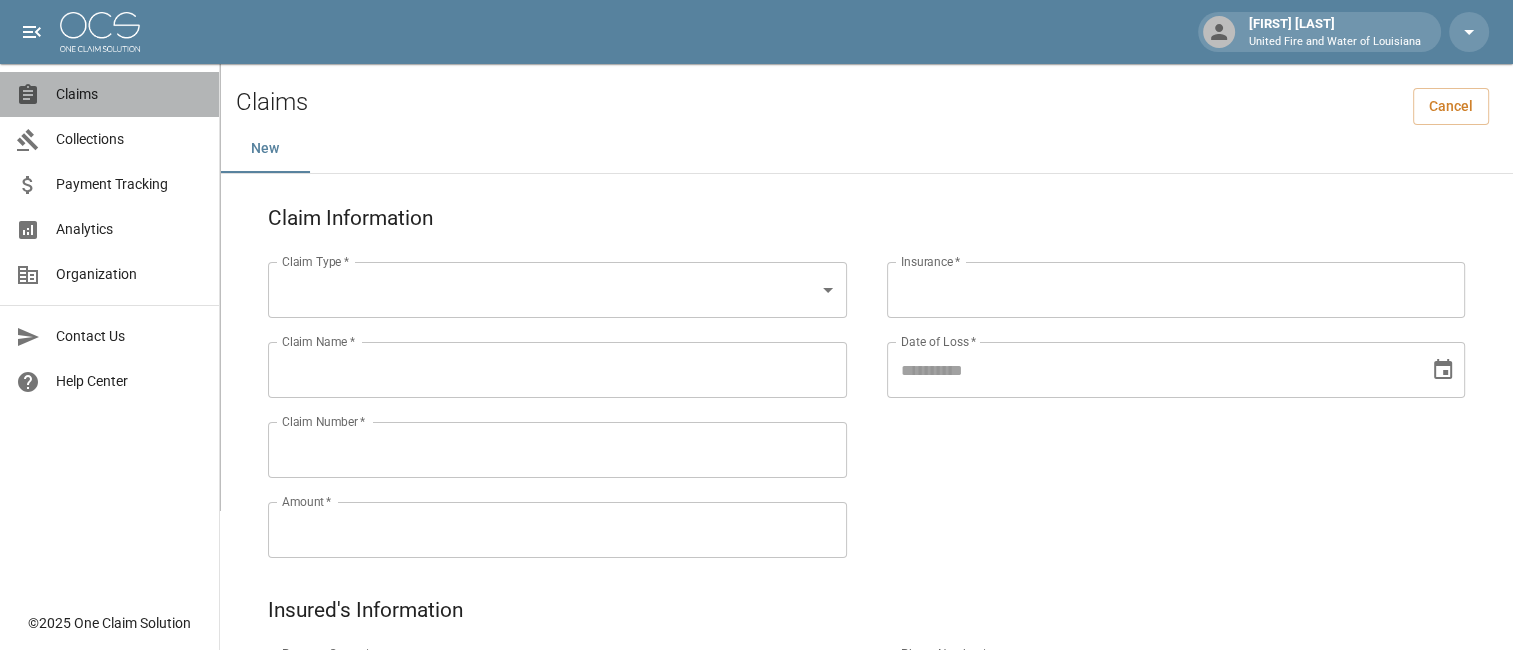 click on "Claims" at bounding box center [129, 94] 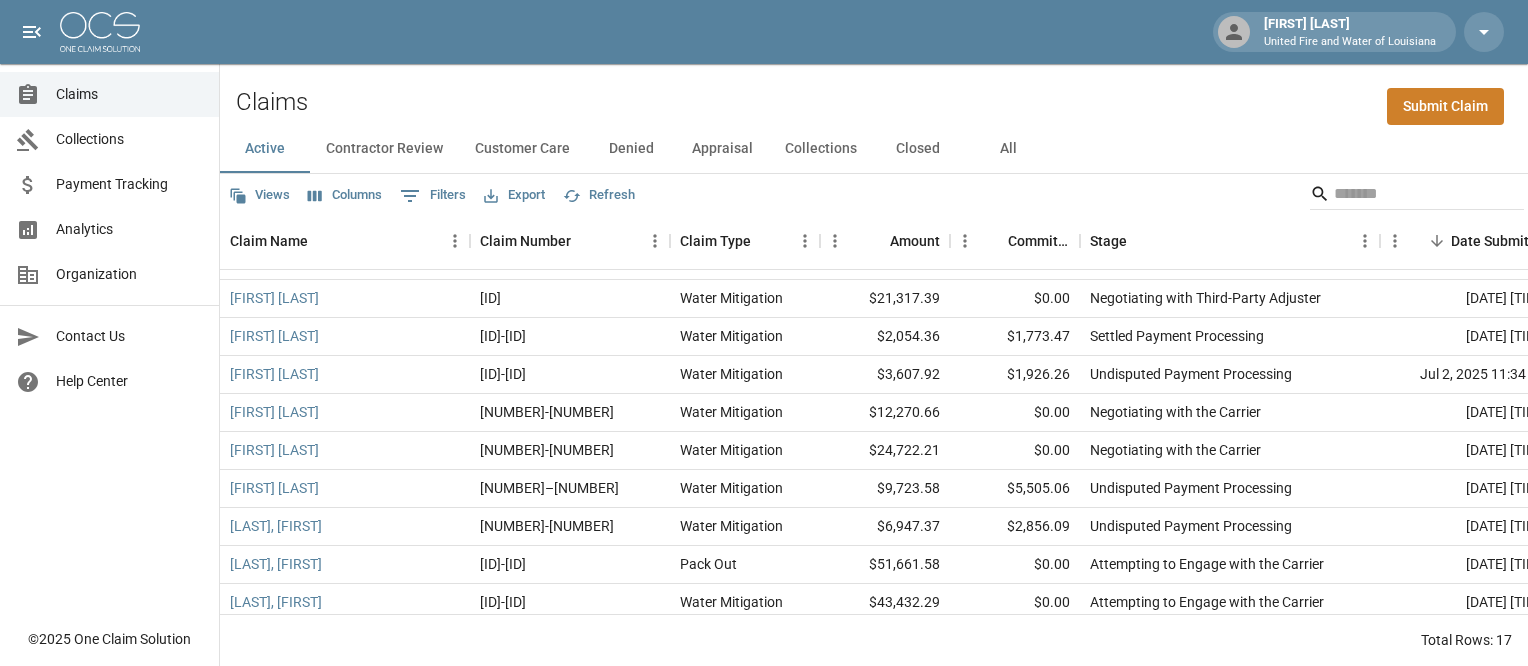 scroll, scrollTop: 317, scrollLeft: 0, axis: vertical 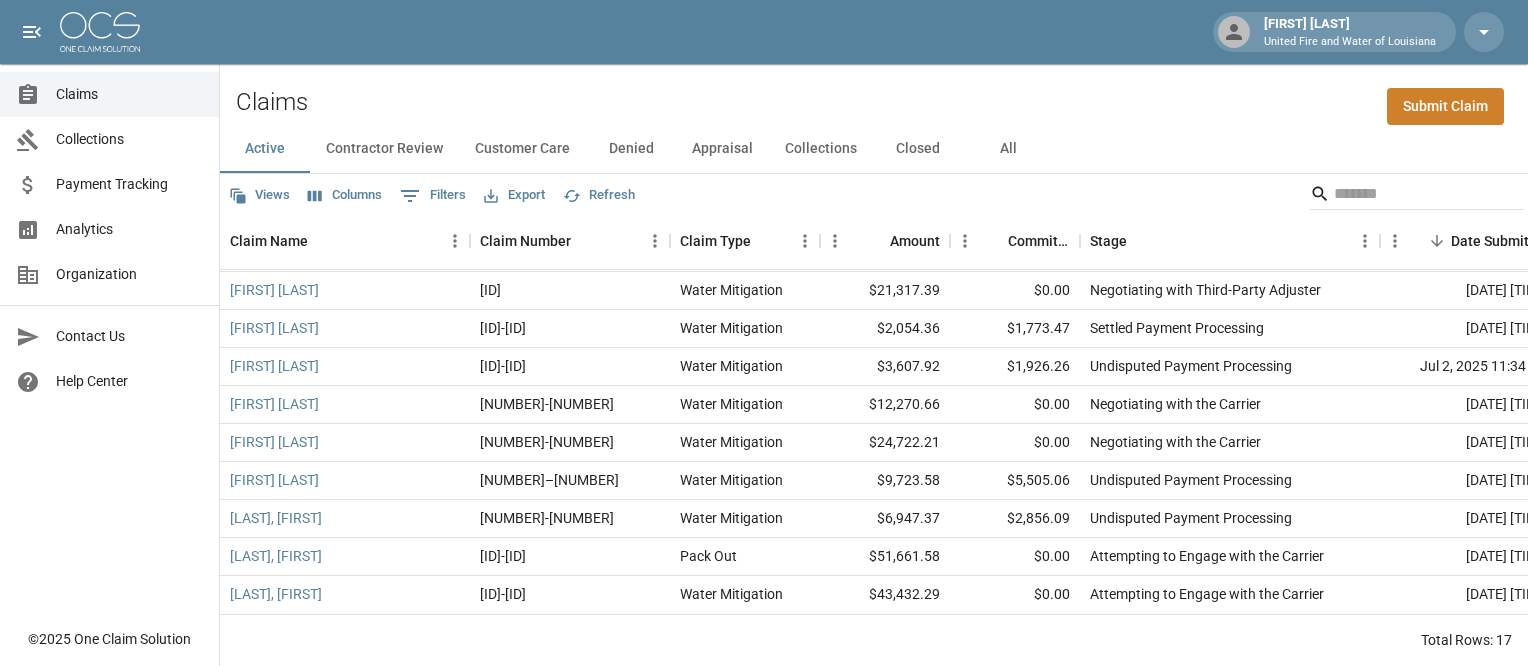click on "Contractor Review" at bounding box center [384, 149] 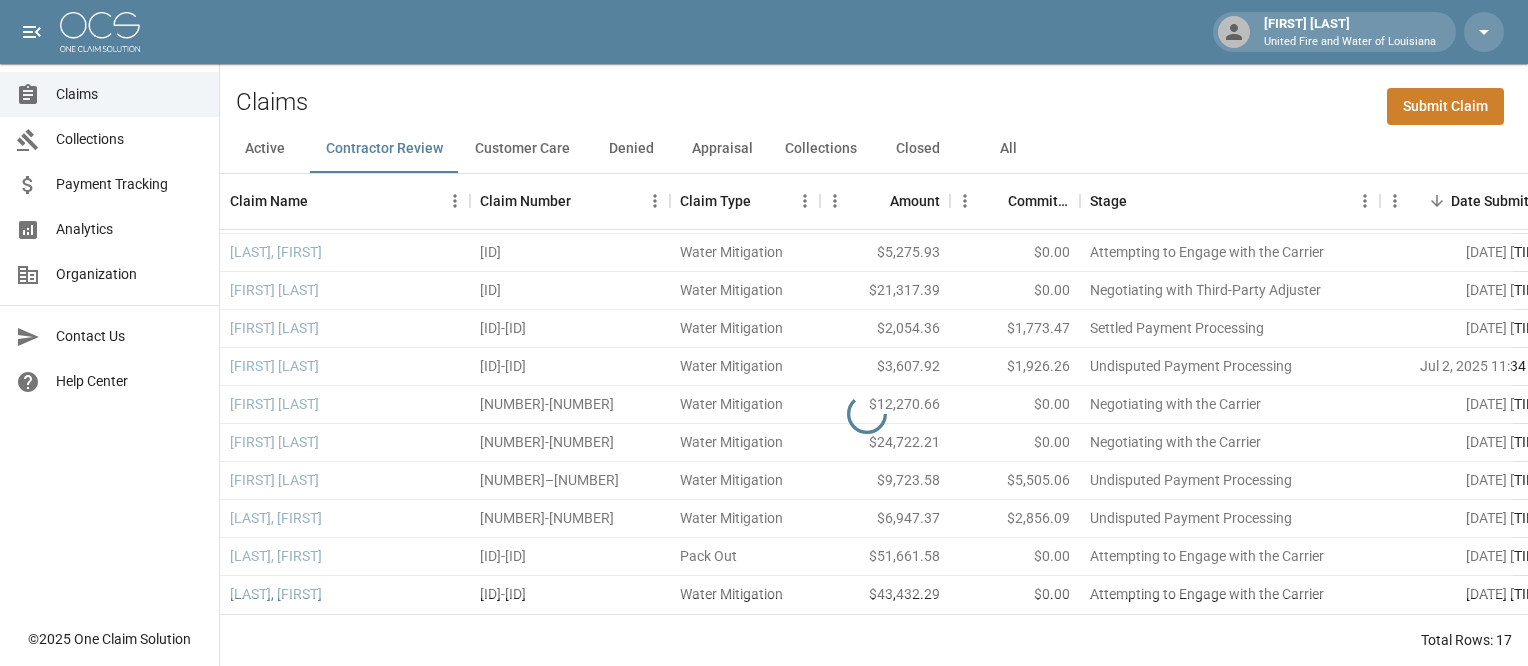 scroll, scrollTop: 0, scrollLeft: 0, axis: both 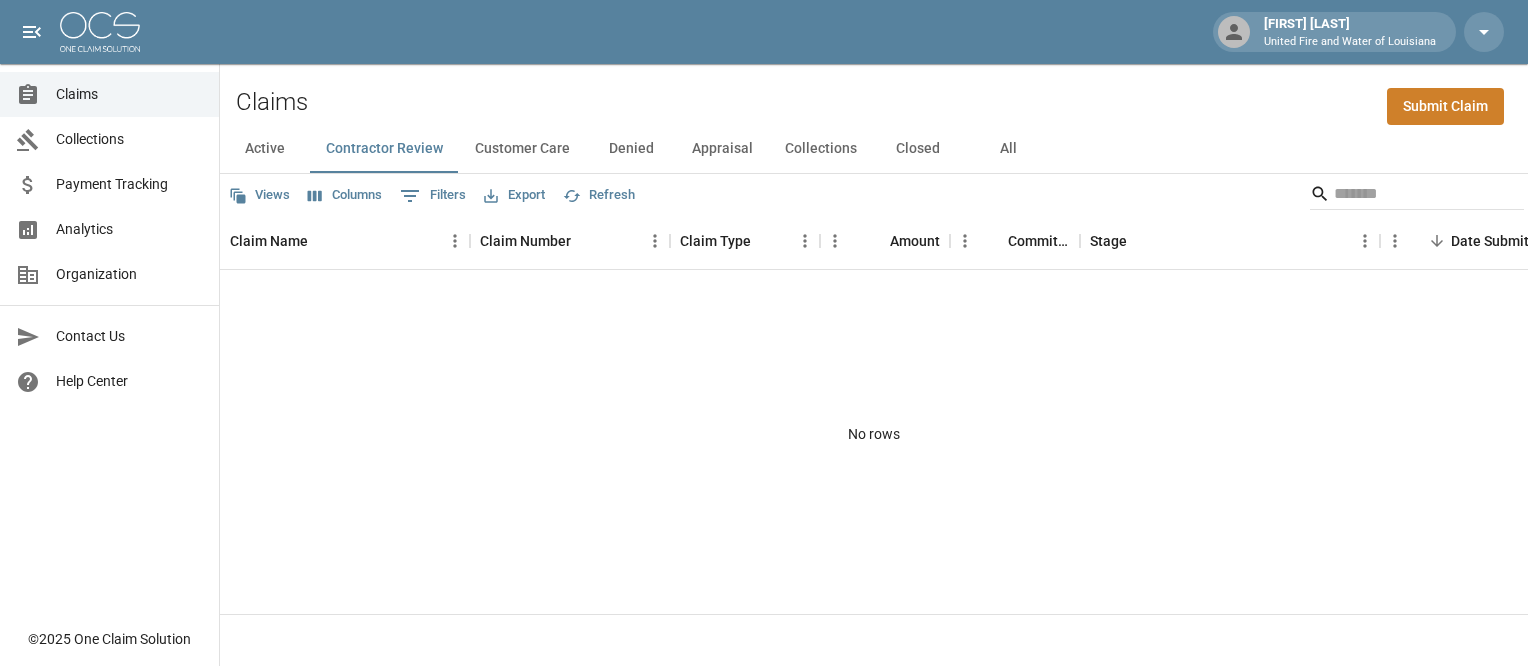 click on "Customer Care" at bounding box center [522, 149] 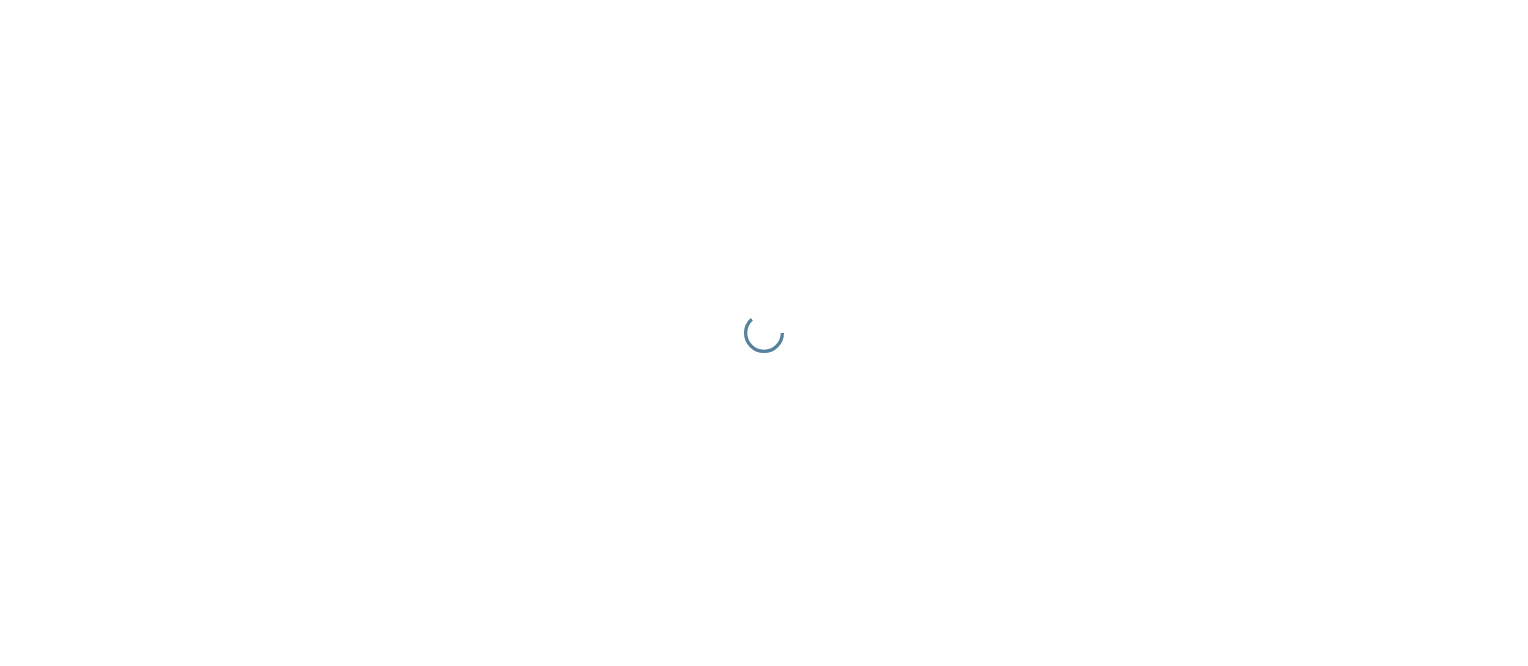 scroll, scrollTop: 0, scrollLeft: 0, axis: both 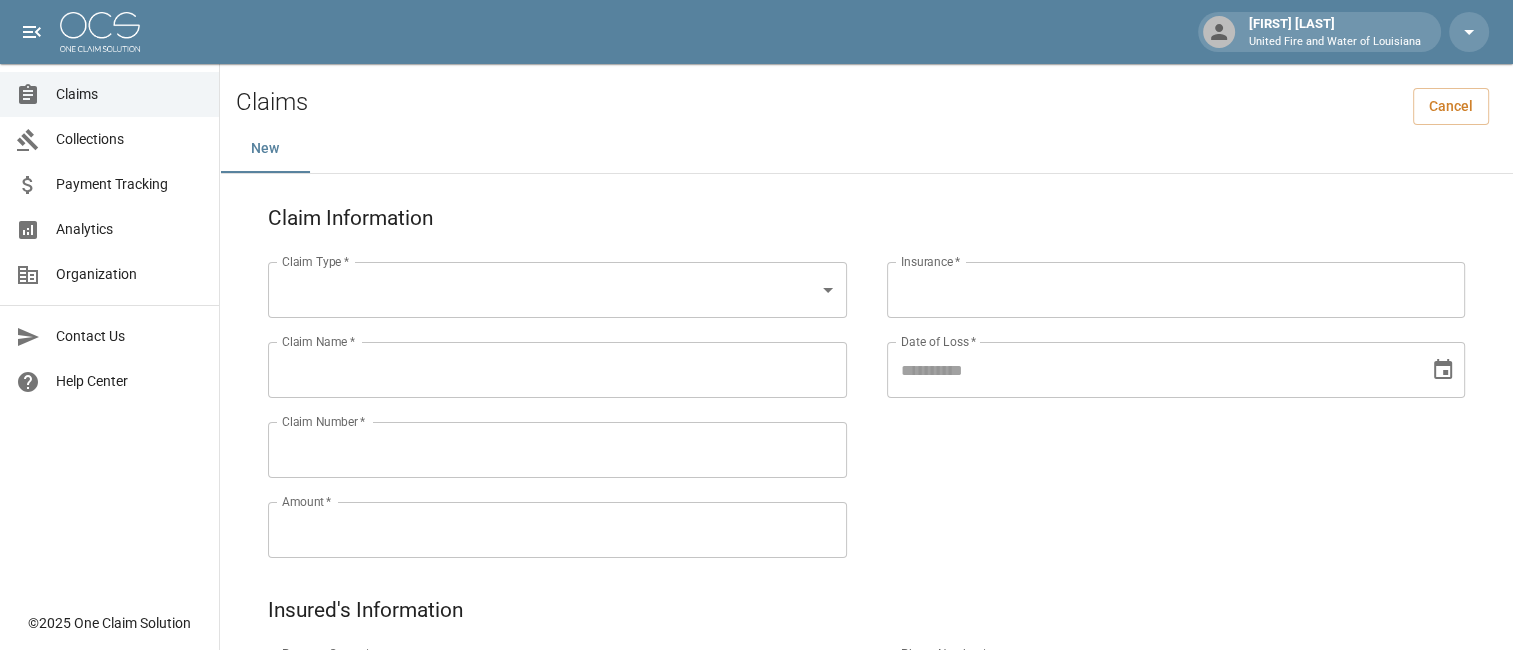 click on "Claims" at bounding box center [129, 94] 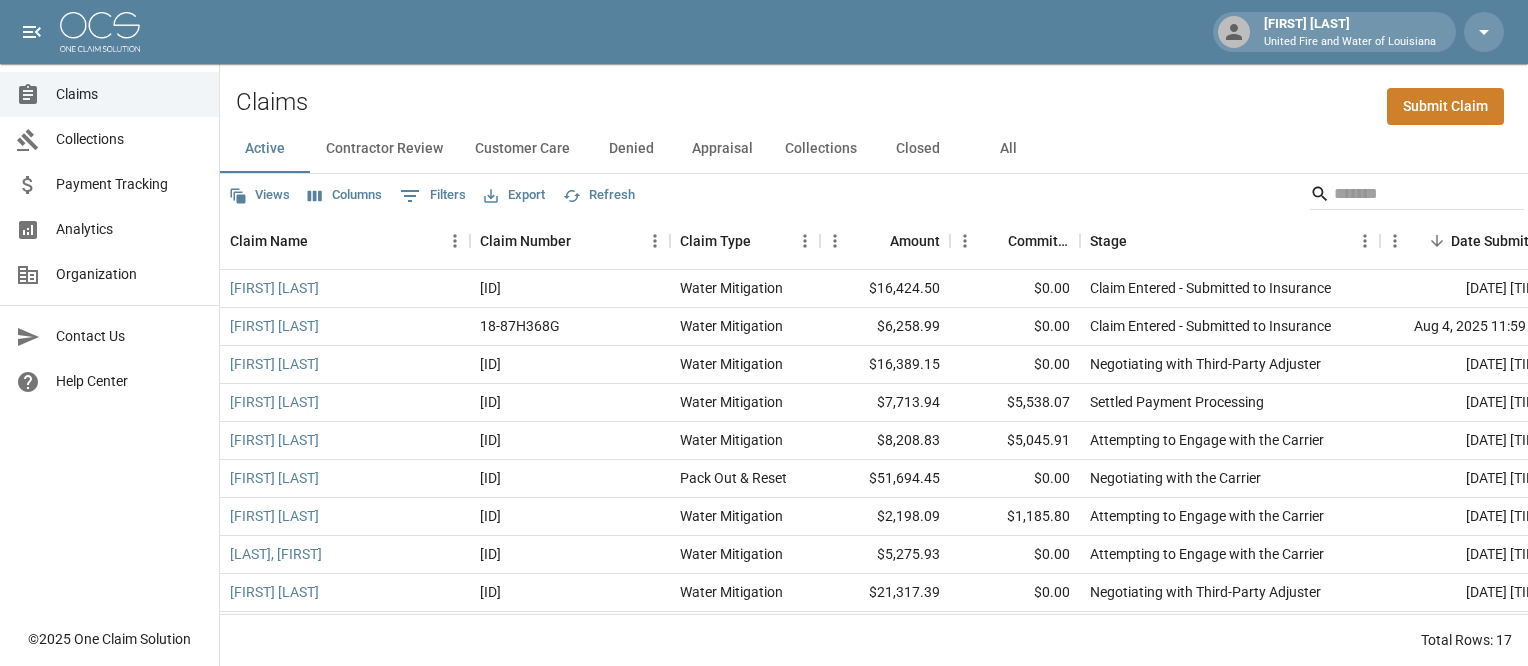 click on "Customer Care" at bounding box center [522, 149] 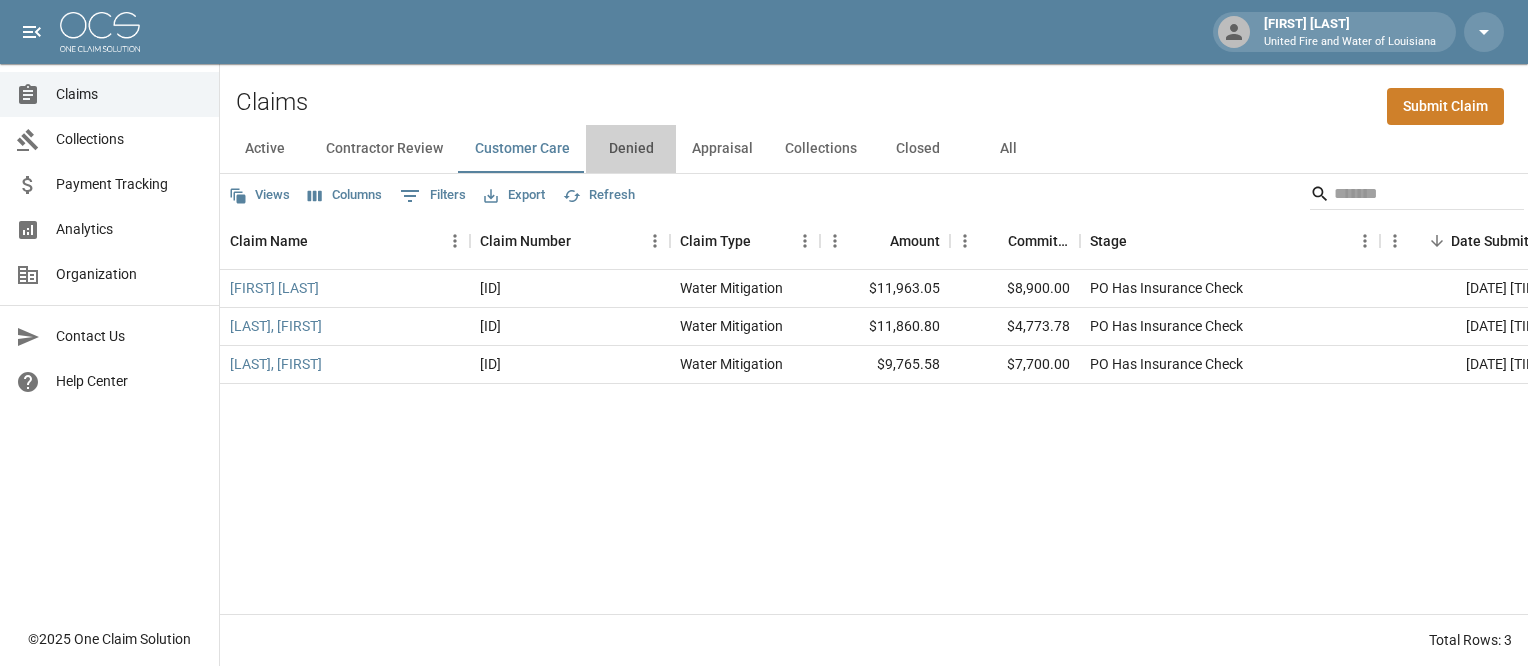 click on "Denied" at bounding box center (631, 149) 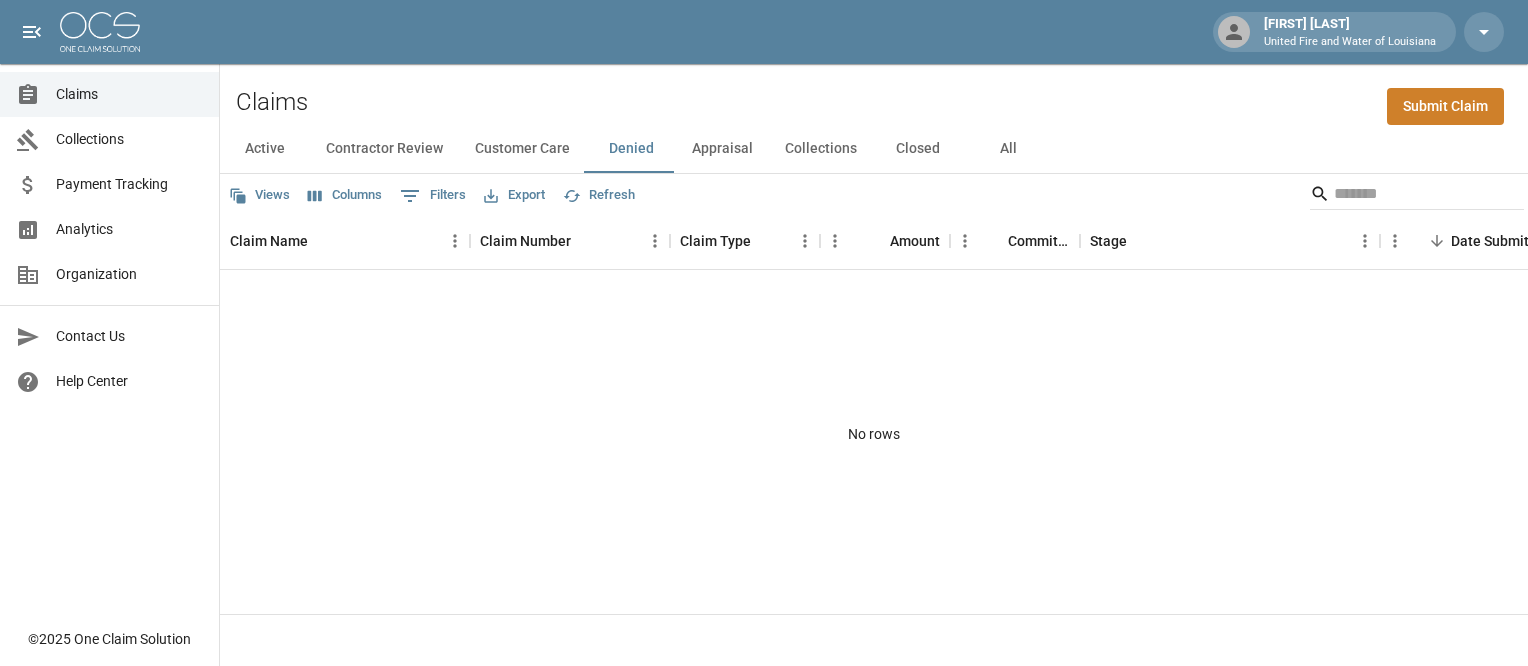 click on "Appraisal" at bounding box center [722, 149] 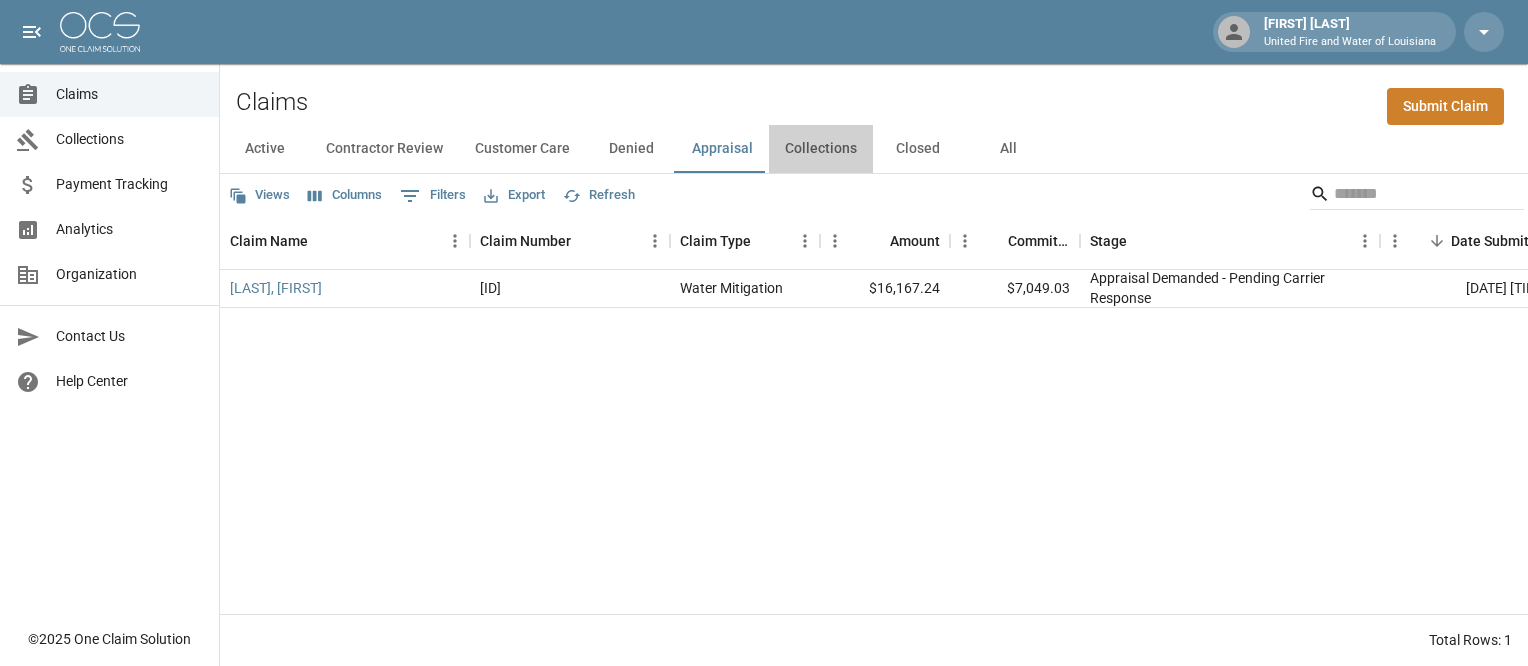 click on "Collections" at bounding box center [821, 149] 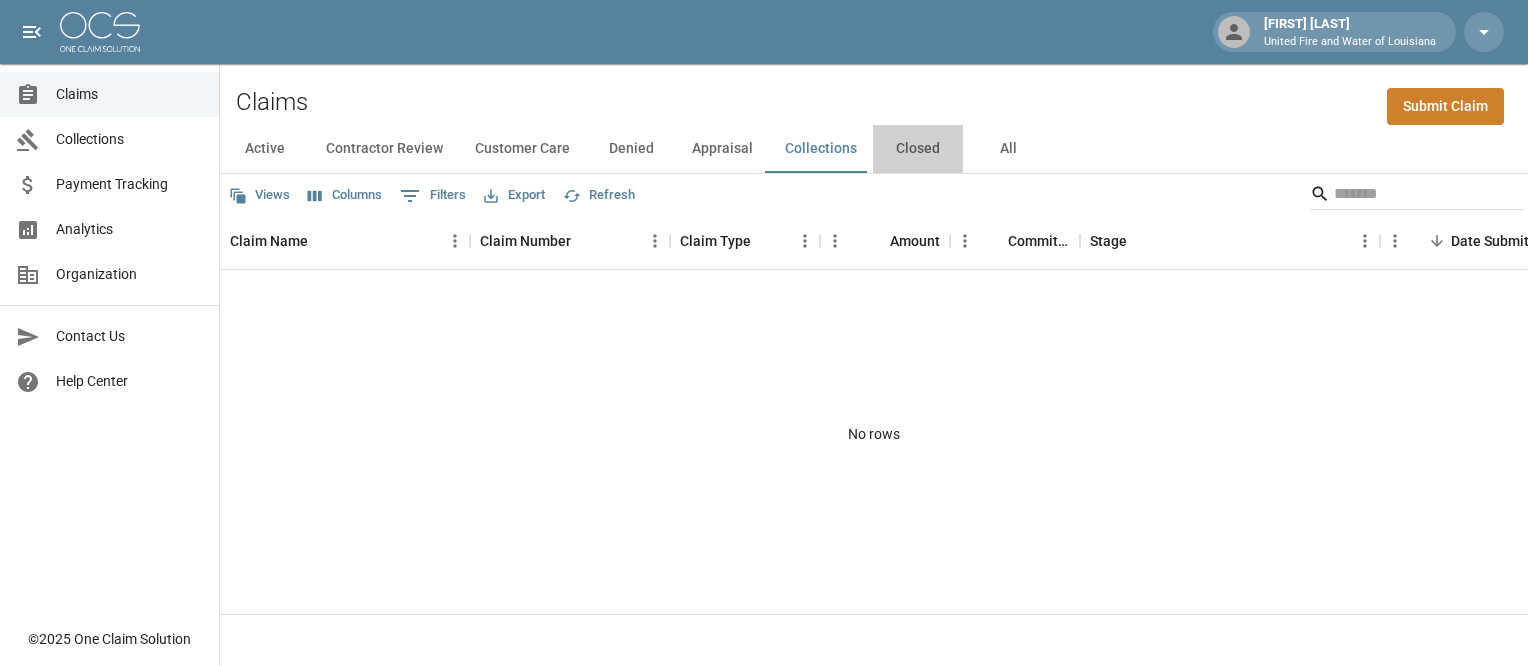 click on "Closed" at bounding box center (918, 149) 